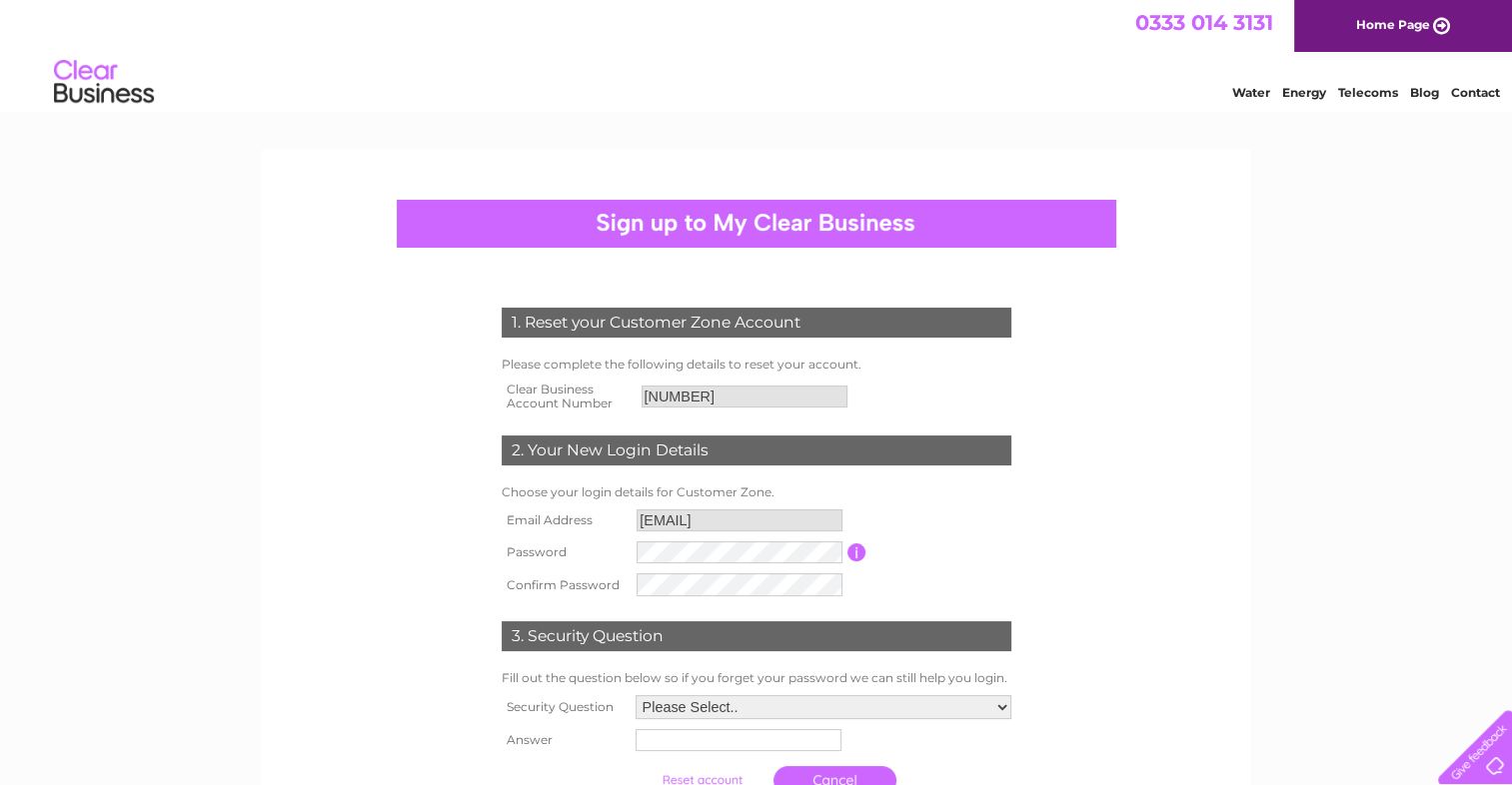 scroll, scrollTop: 0, scrollLeft: 0, axis: both 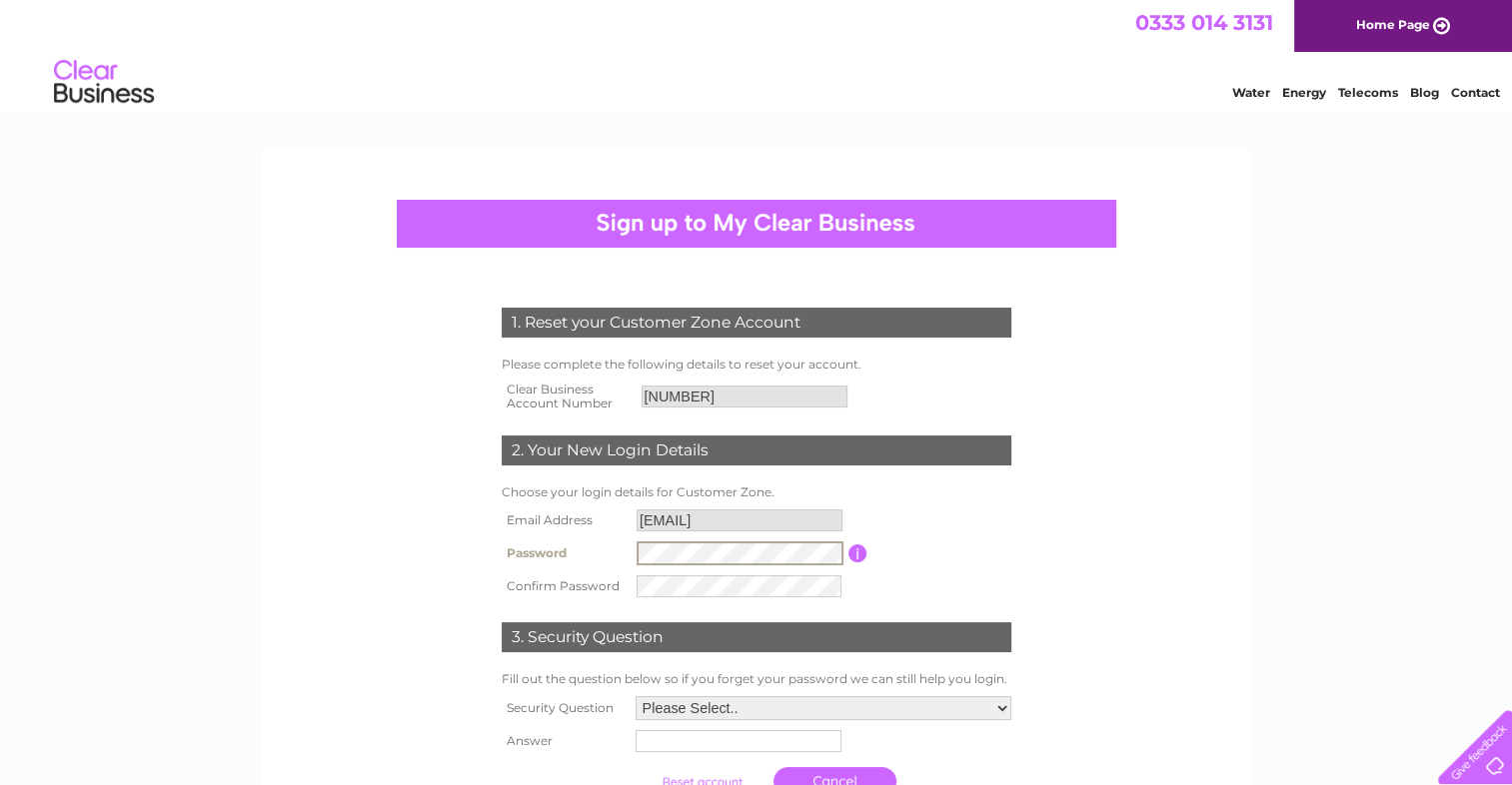 click at bounding box center [857, 553] 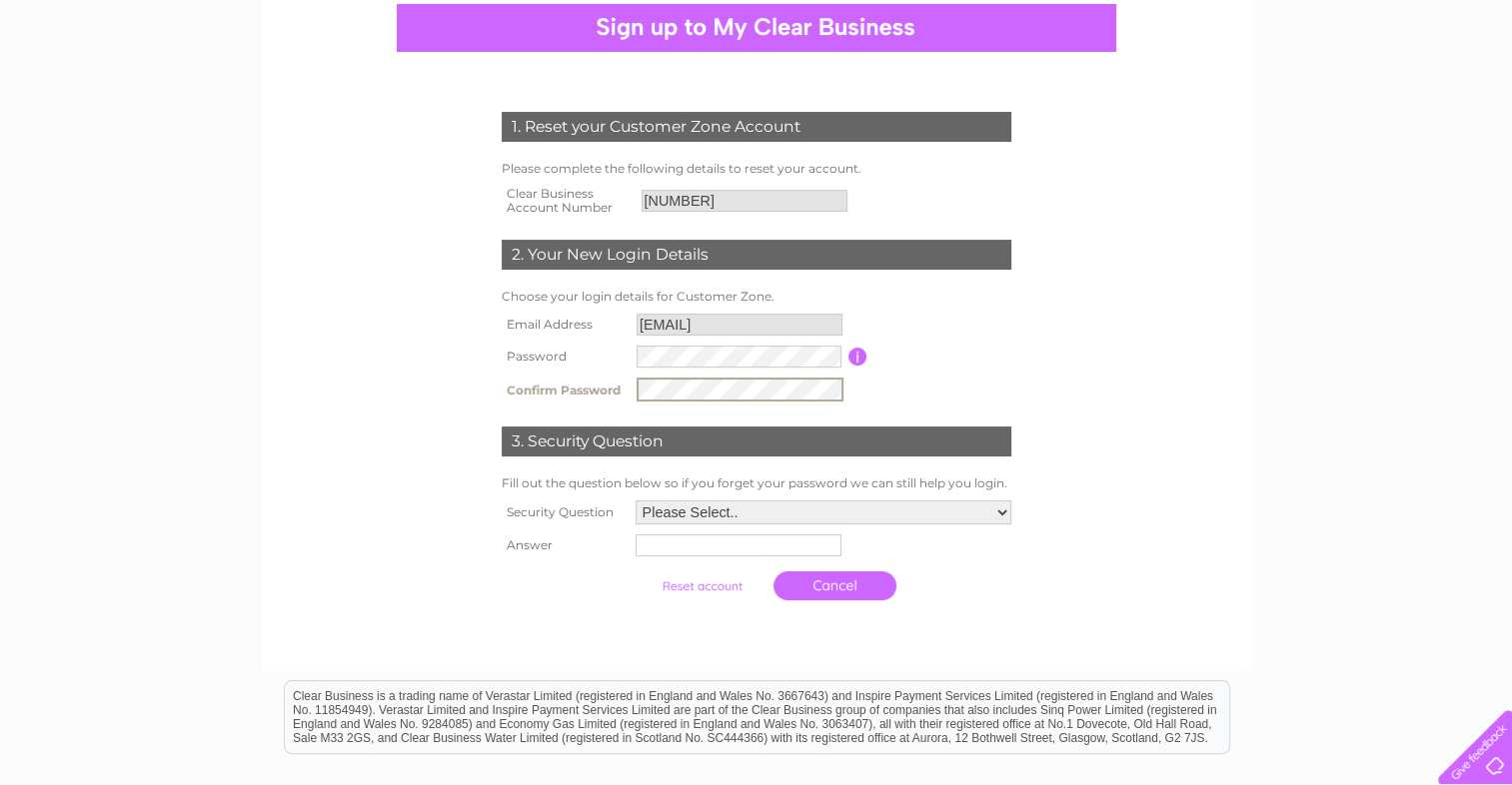 scroll, scrollTop: 261, scrollLeft: 0, axis: vertical 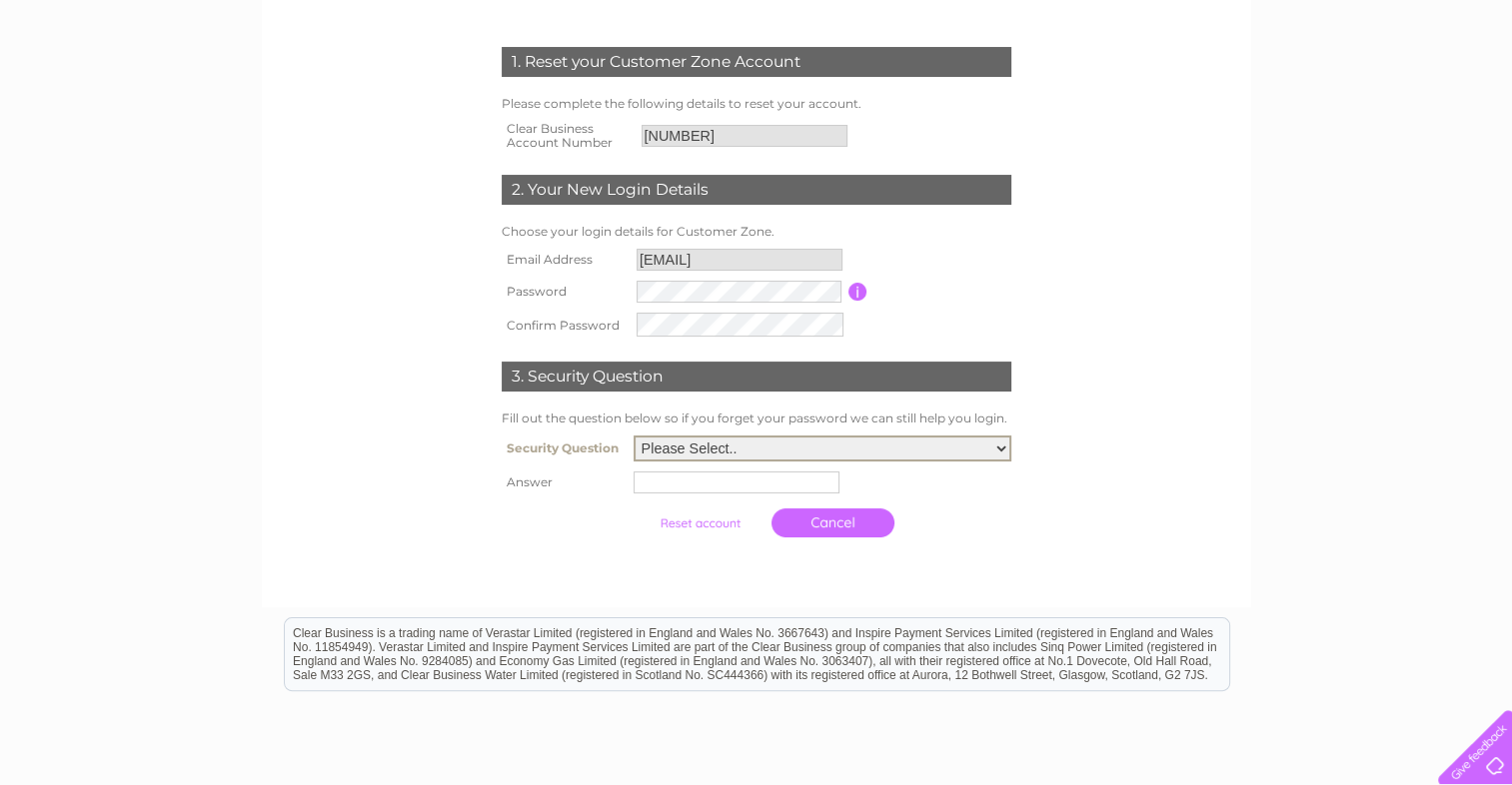 click on "Please Select..
In what town or city was your first job?
In what town or city did you meet your spouse/partner?
In what town or city did your mother and father meet?
What street did you live on as a child?
What was the name of your first pet?
Who was your childhood hero?" at bounding box center [822, 448] 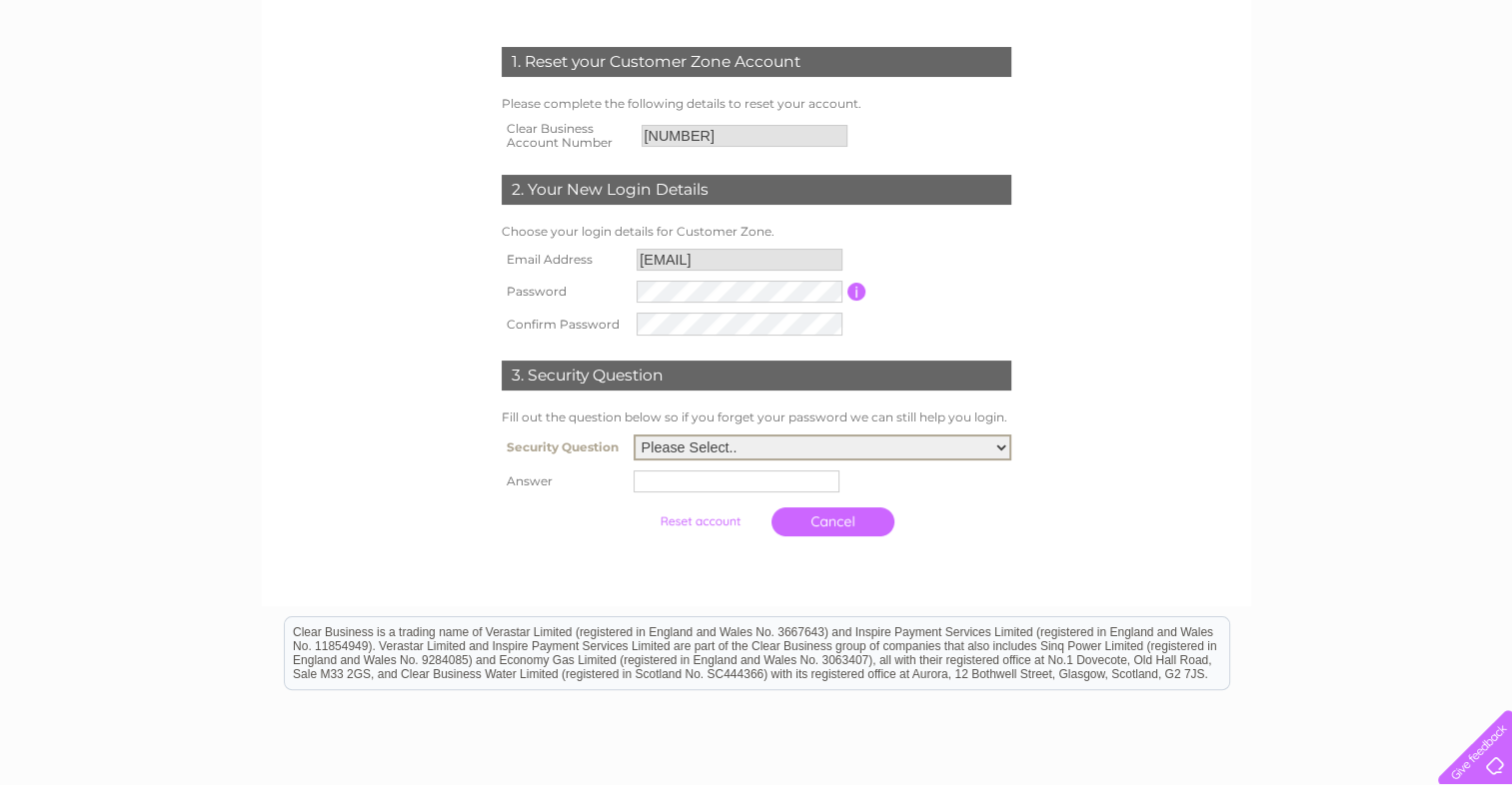 select on "3" 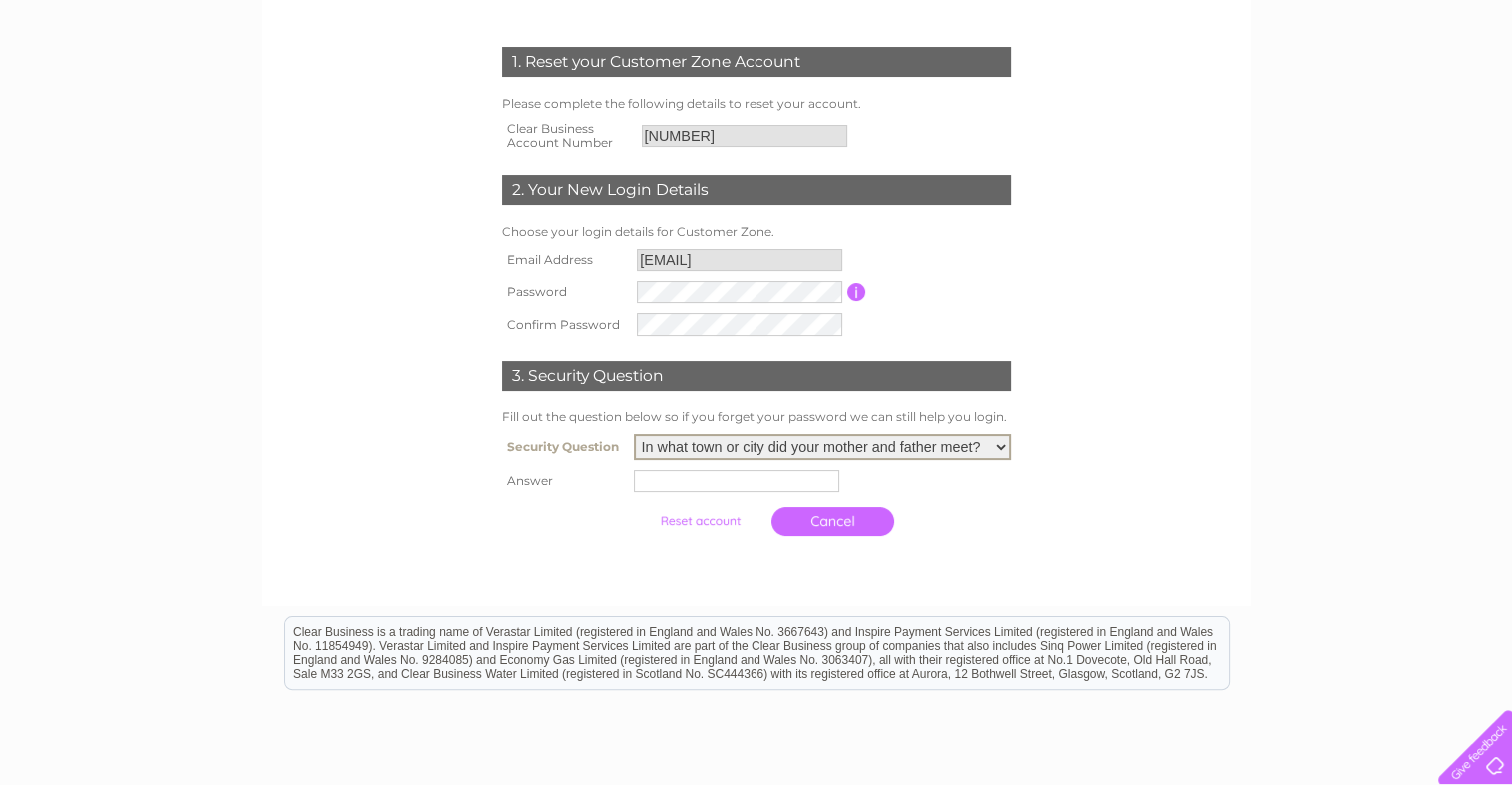 click on "Please Select..
In what town or city was your first job?
In what town or city did you meet your spouse/partner?
In what town or city did your mother and father meet?
What street did you live on as a child?
What was the name of your first pet?
Who was your childhood hero?" at bounding box center [822, 447] 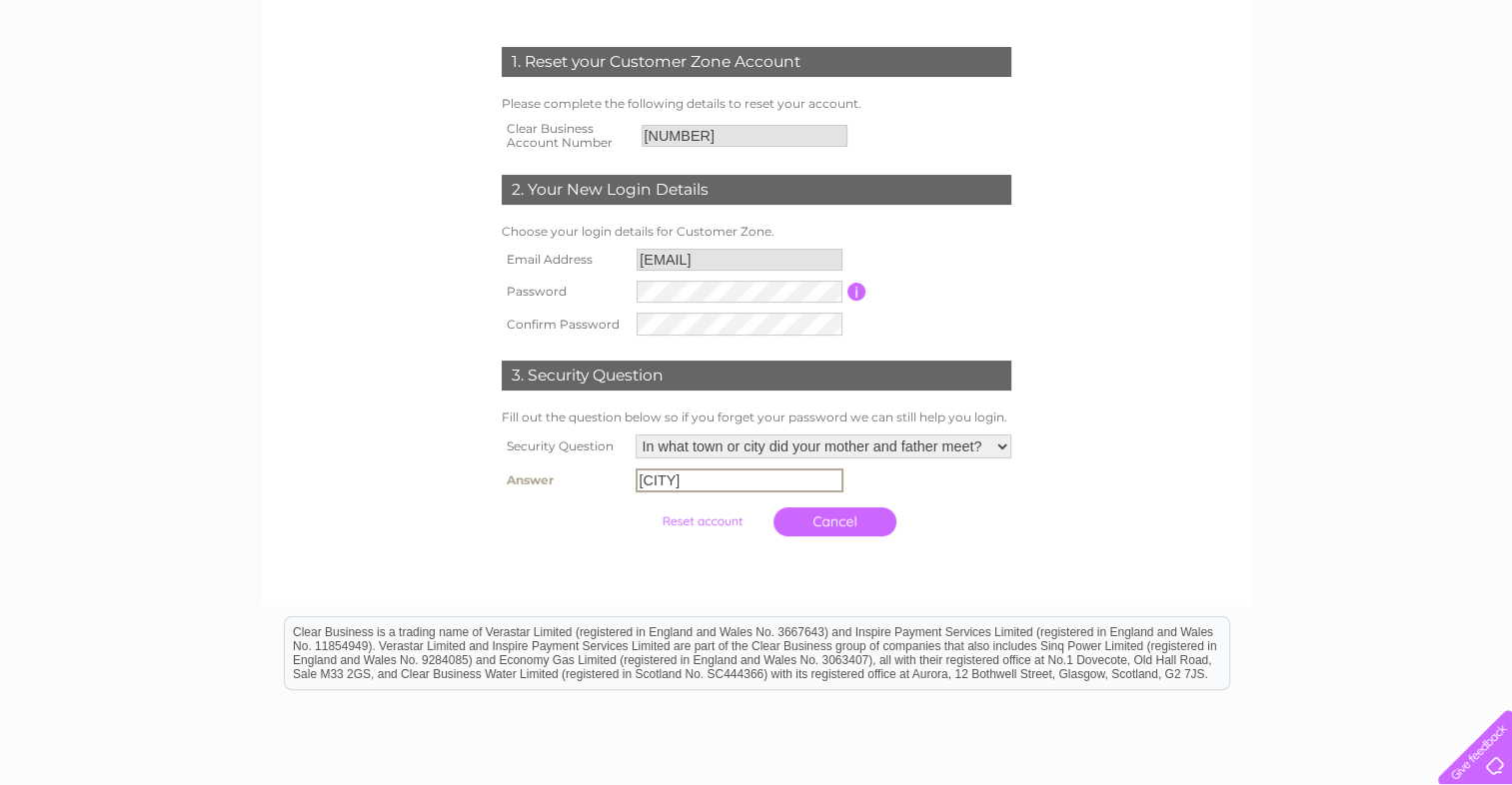 type on "edinburgh" 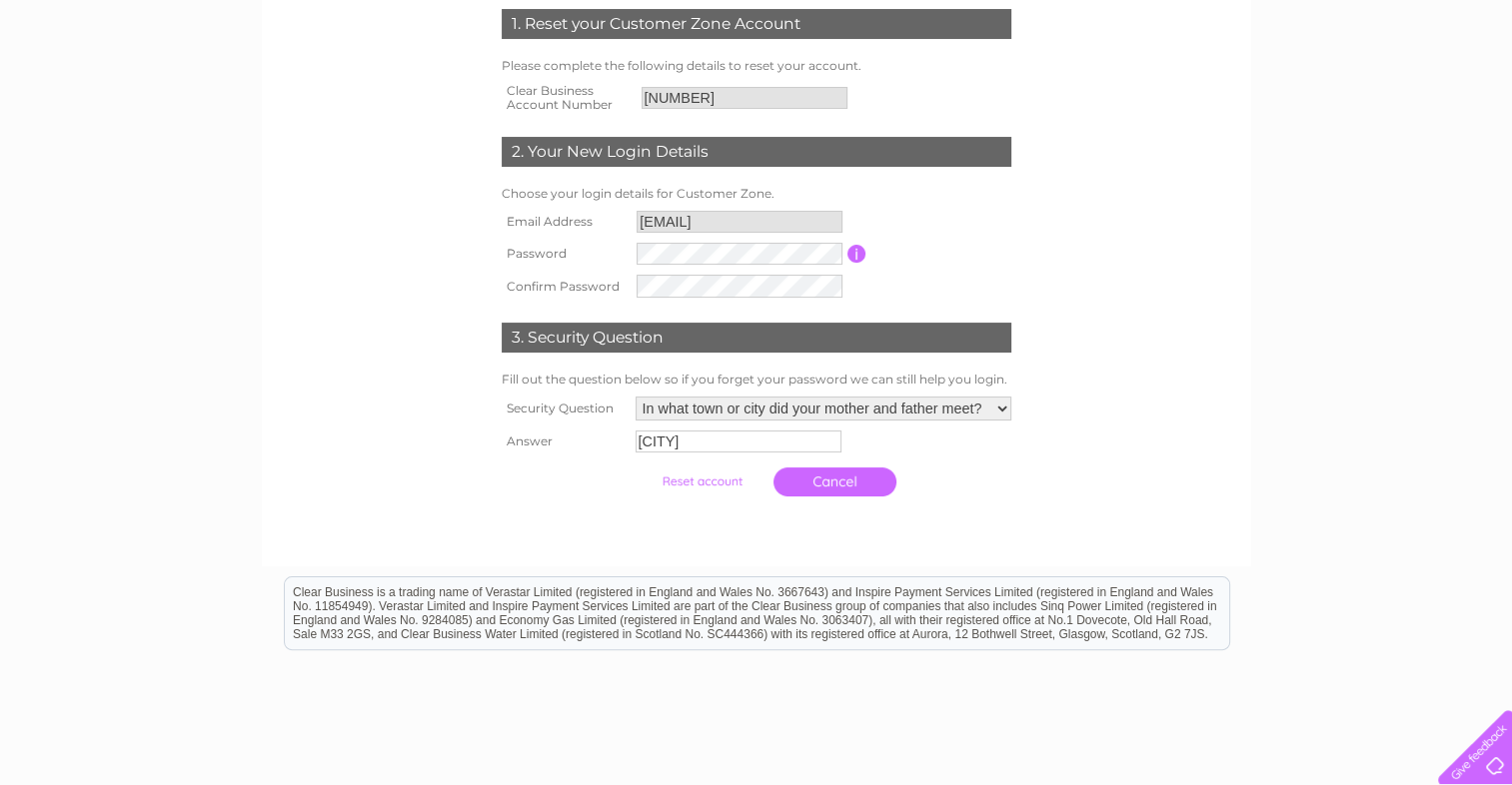 scroll, scrollTop: 300, scrollLeft: 0, axis: vertical 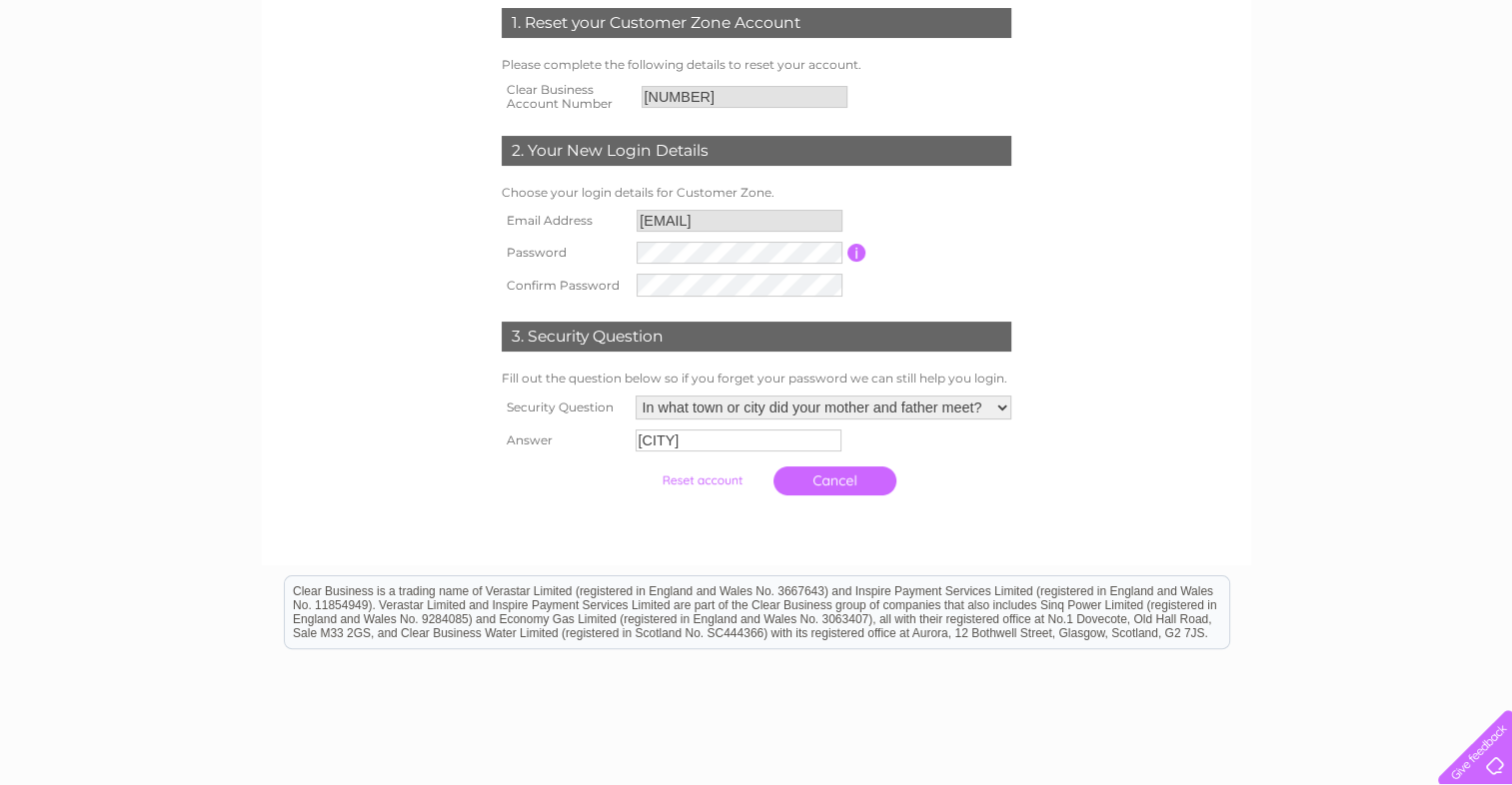 click on "edinburgh" at bounding box center (739, 440) 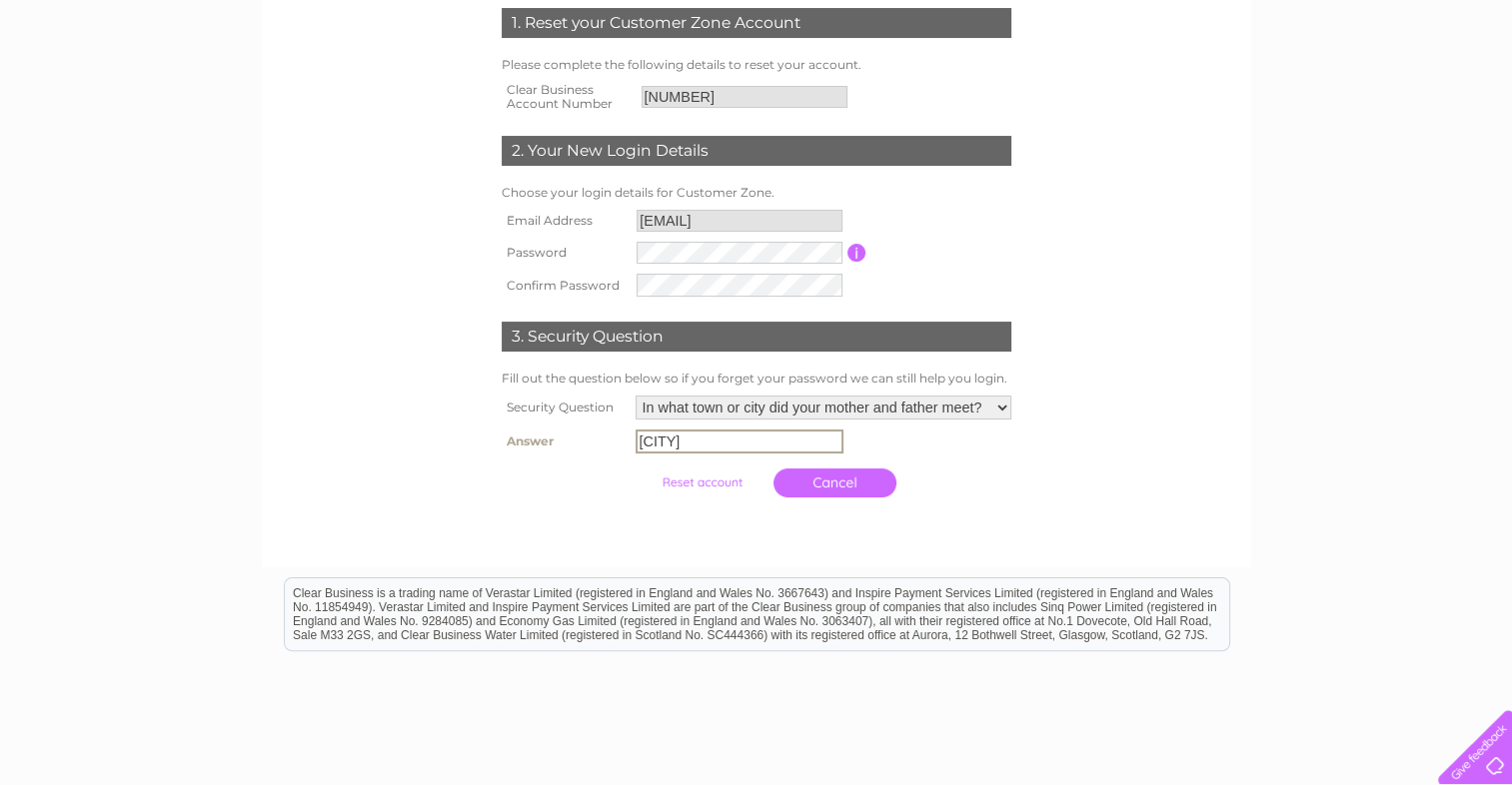 click at bounding box center [702, 482] 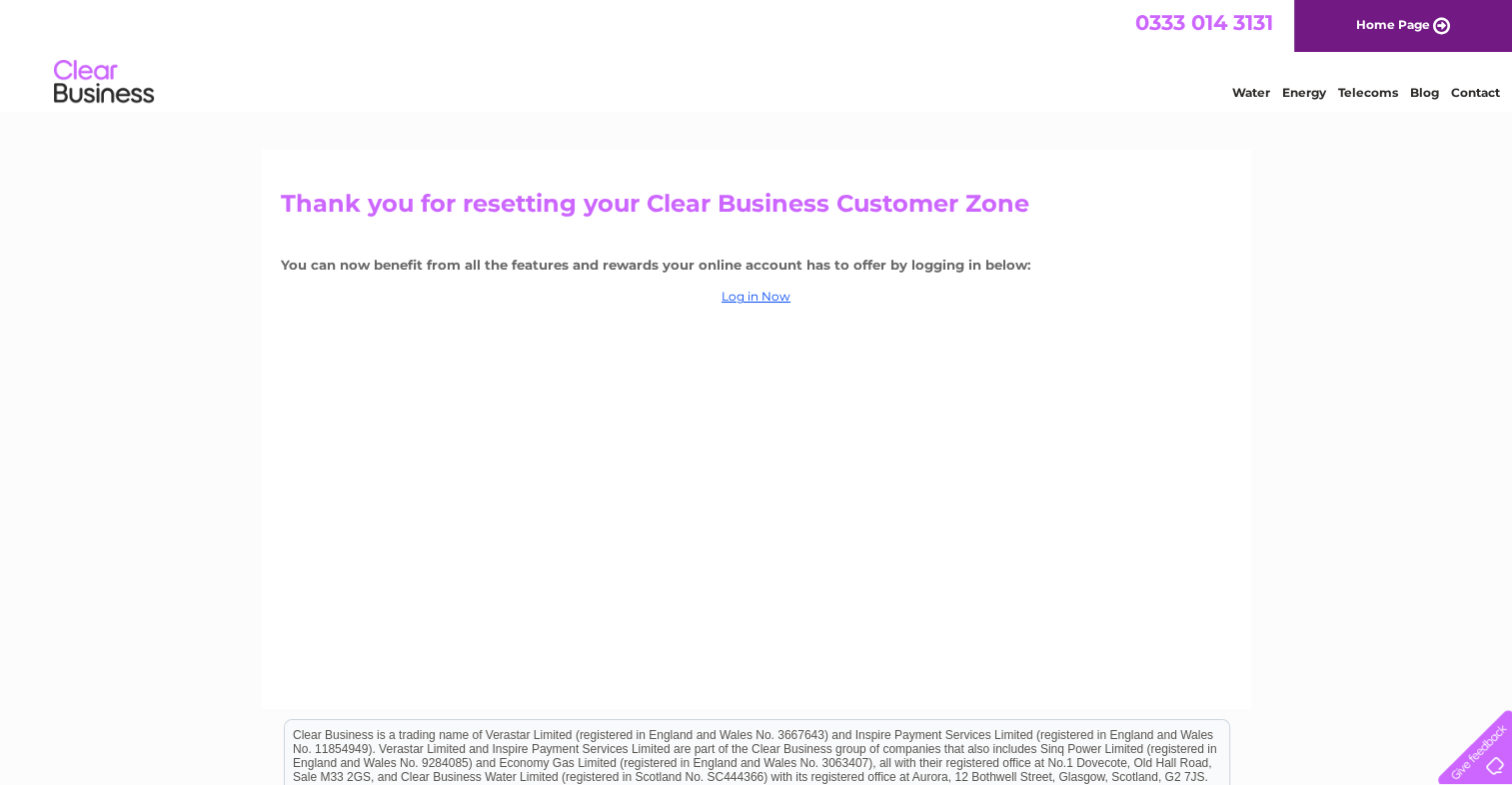 scroll, scrollTop: 0, scrollLeft: 0, axis: both 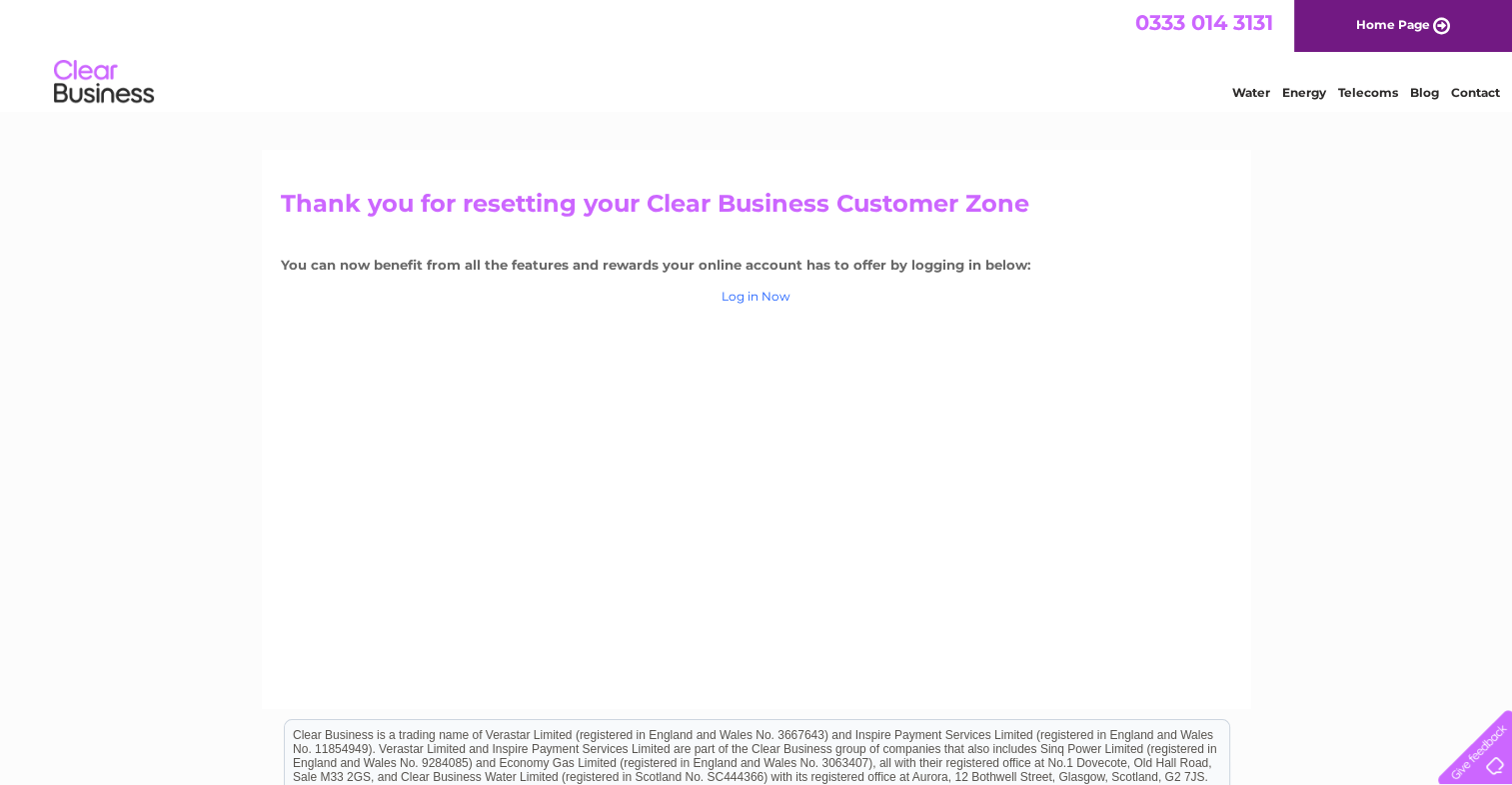click on "Log in Now" at bounding box center [756, 296] 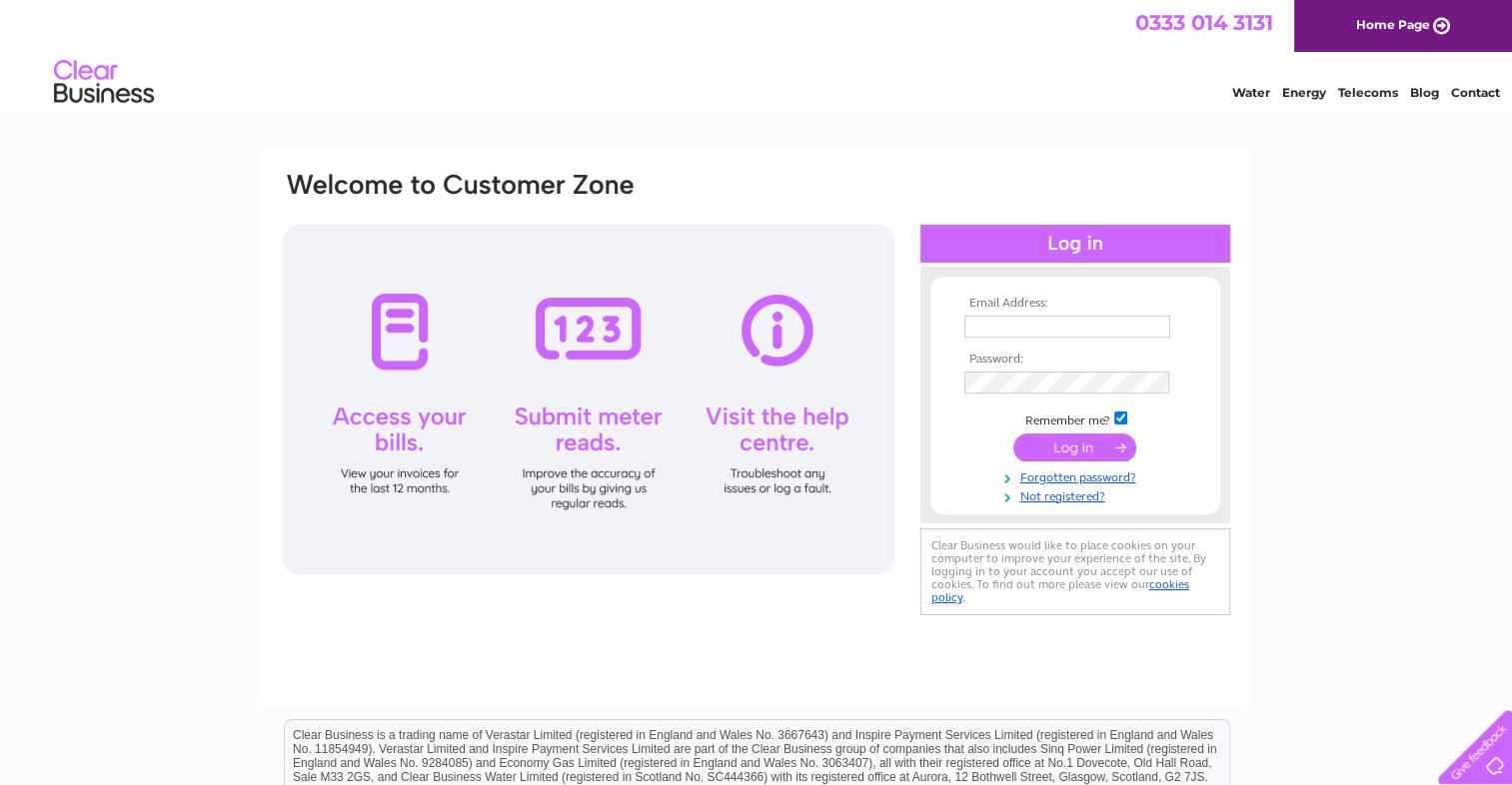 scroll, scrollTop: 0, scrollLeft: 0, axis: both 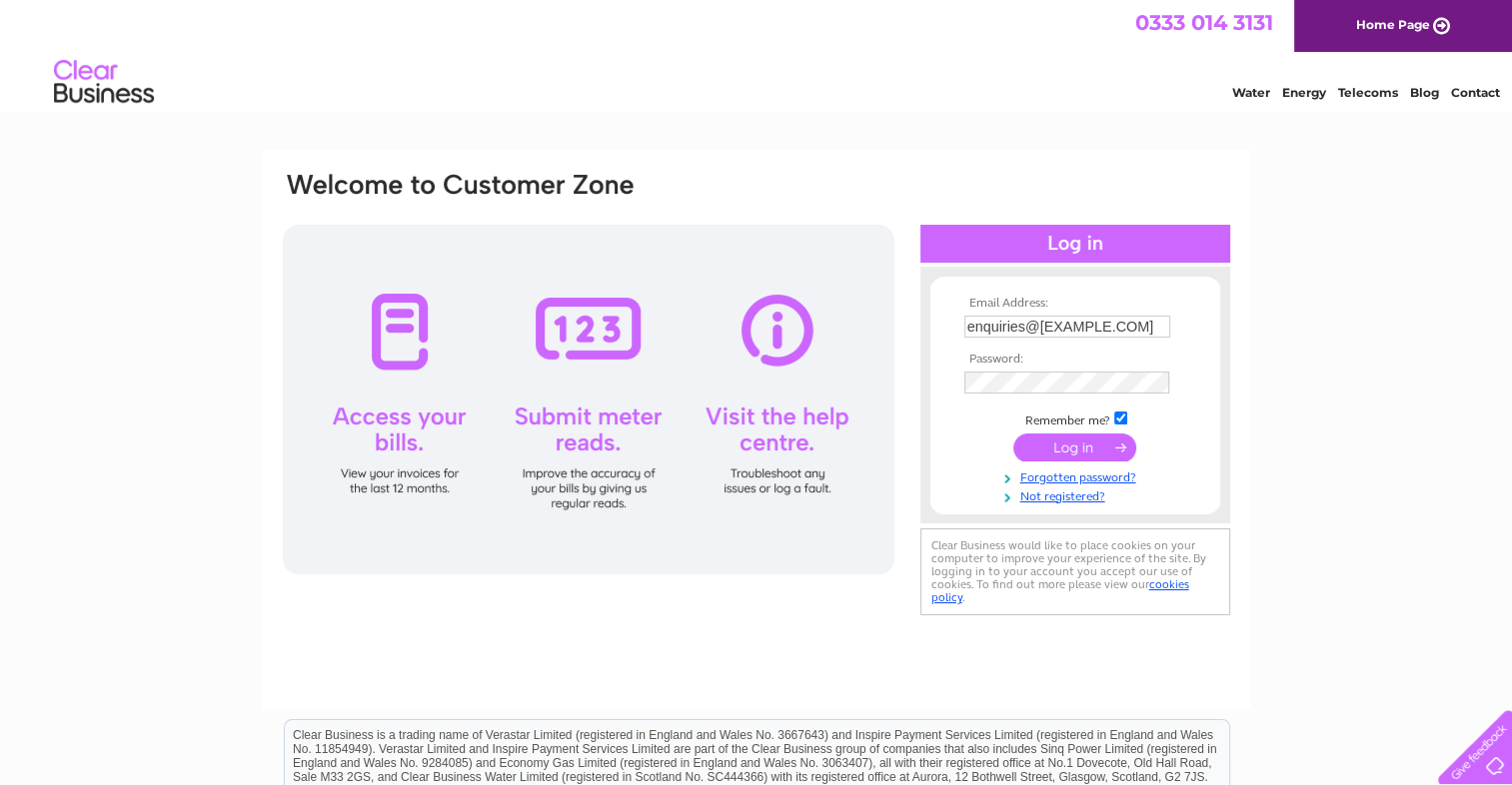 click at bounding box center [1074, 447] 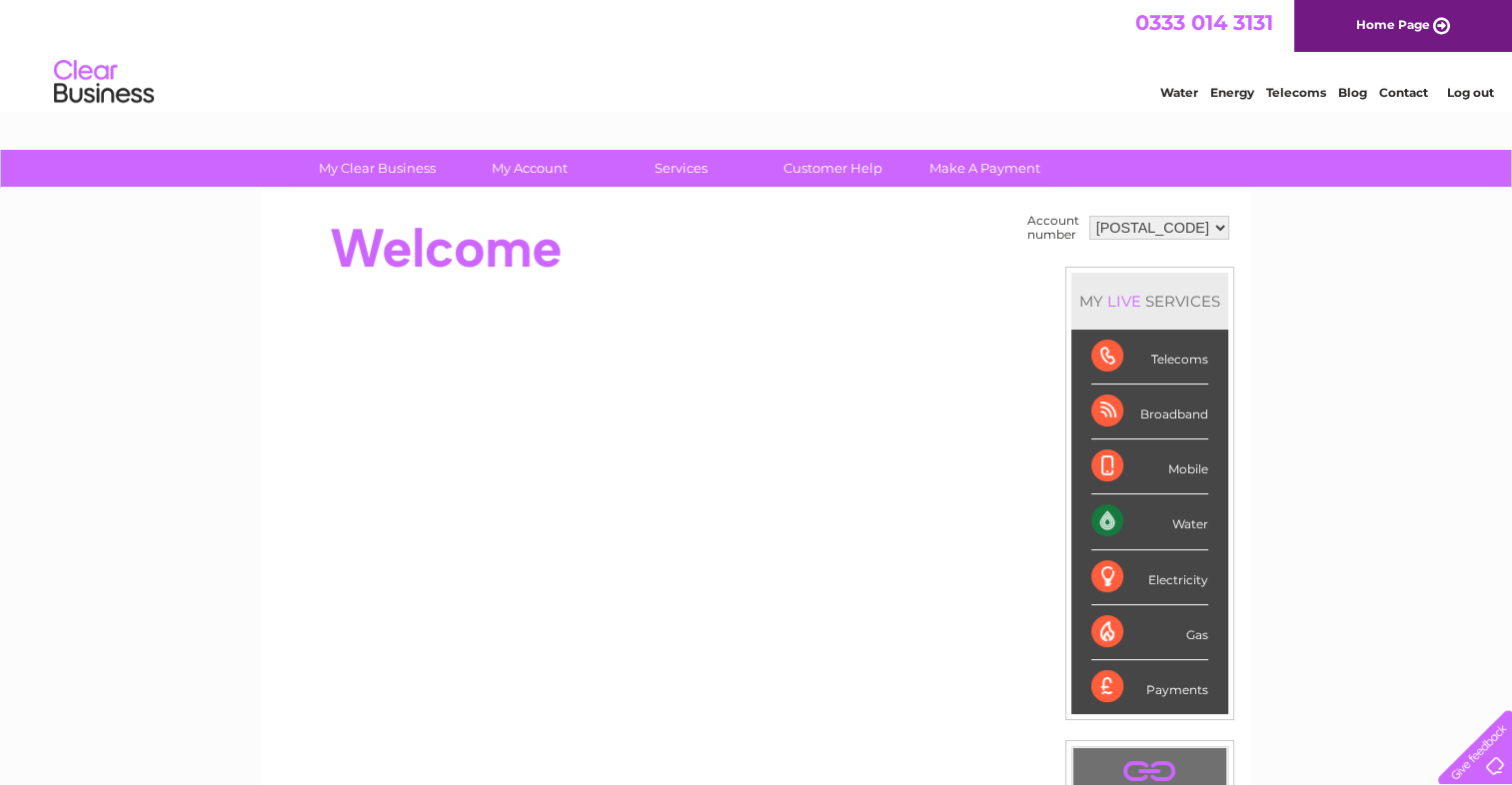 scroll, scrollTop: 0, scrollLeft: 0, axis: both 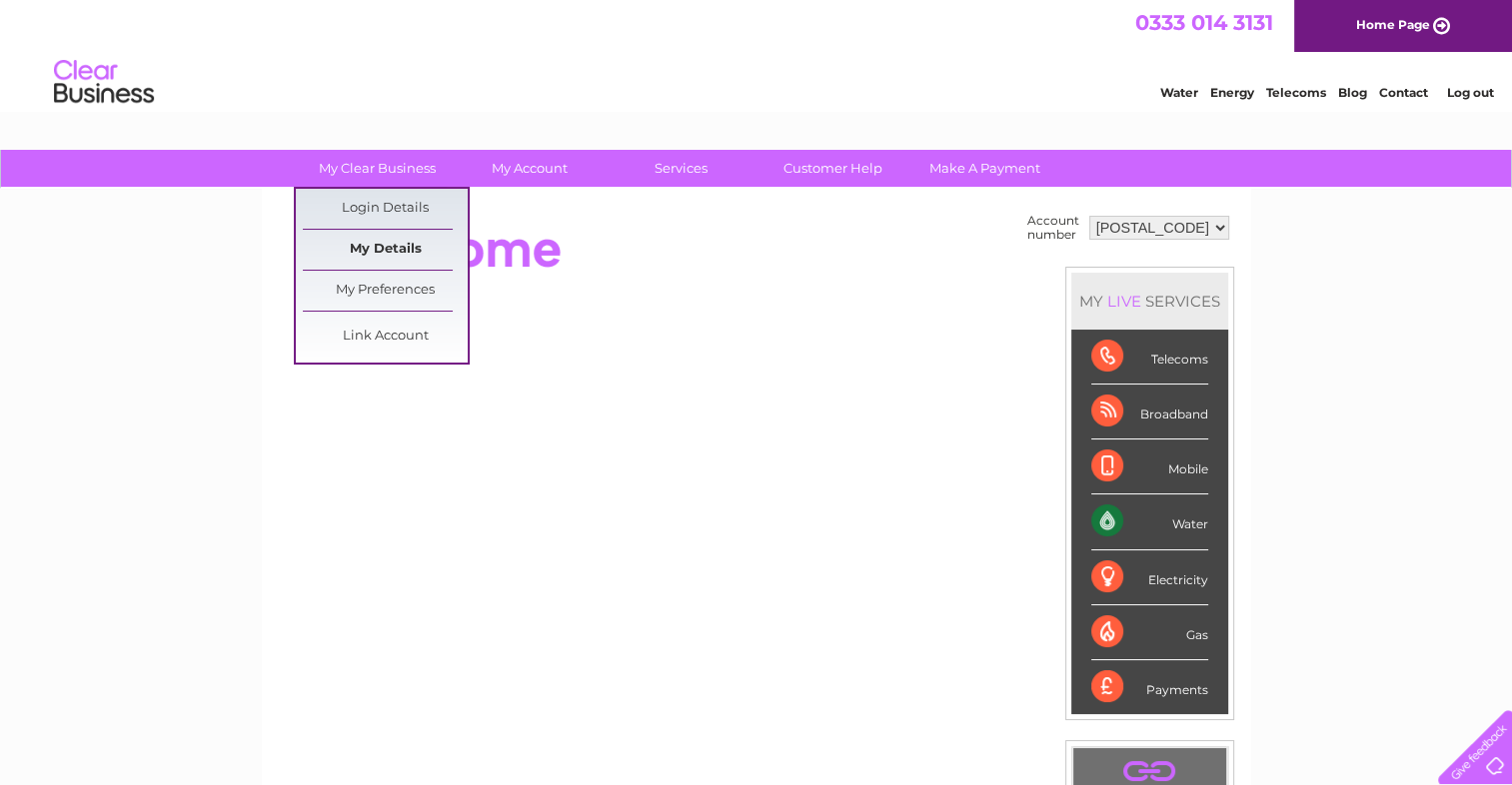 click on "My Details" at bounding box center [385, 250] 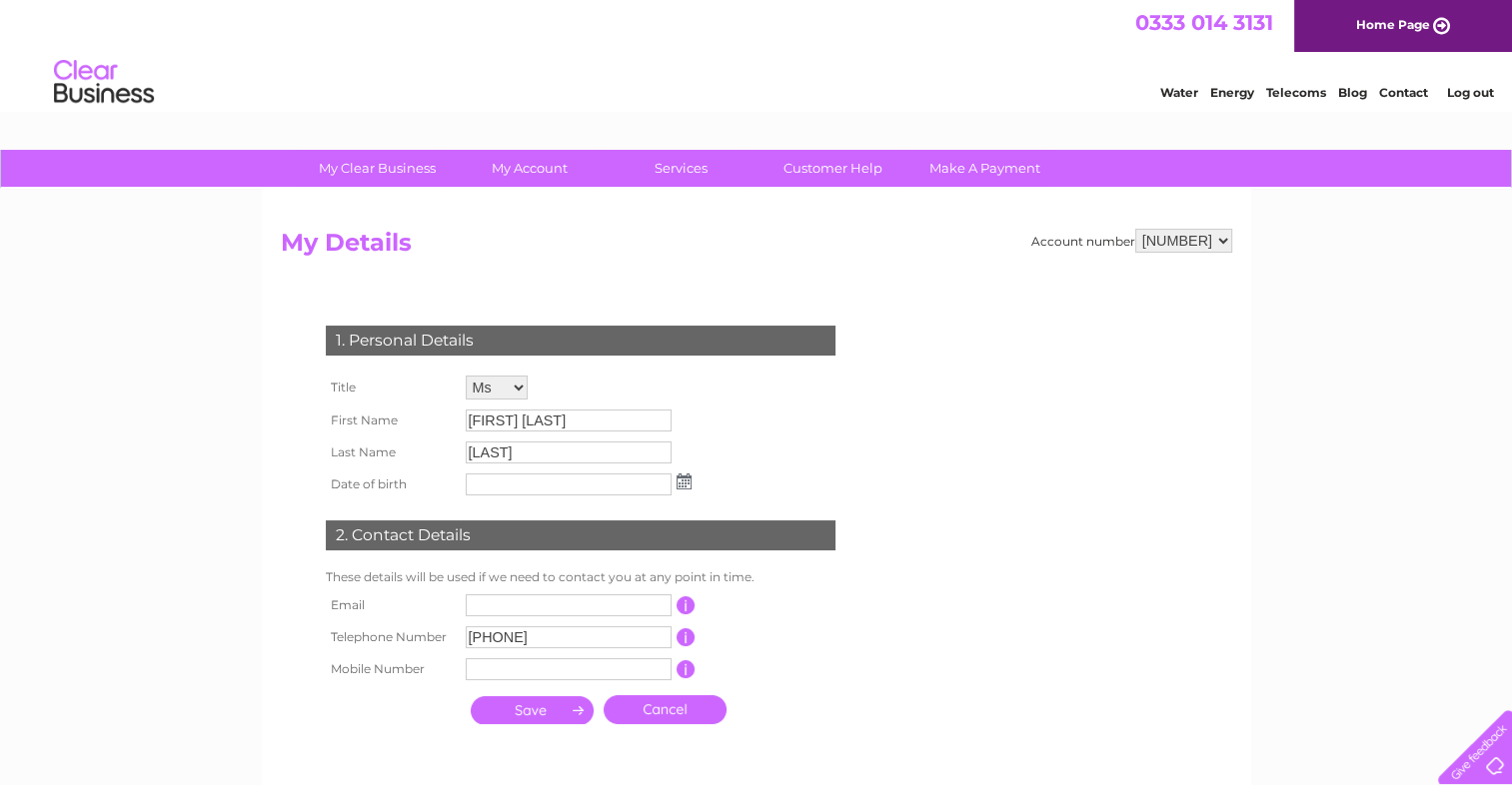 scroll, scrollTop: 0, scrollLeft: 0, axis: both 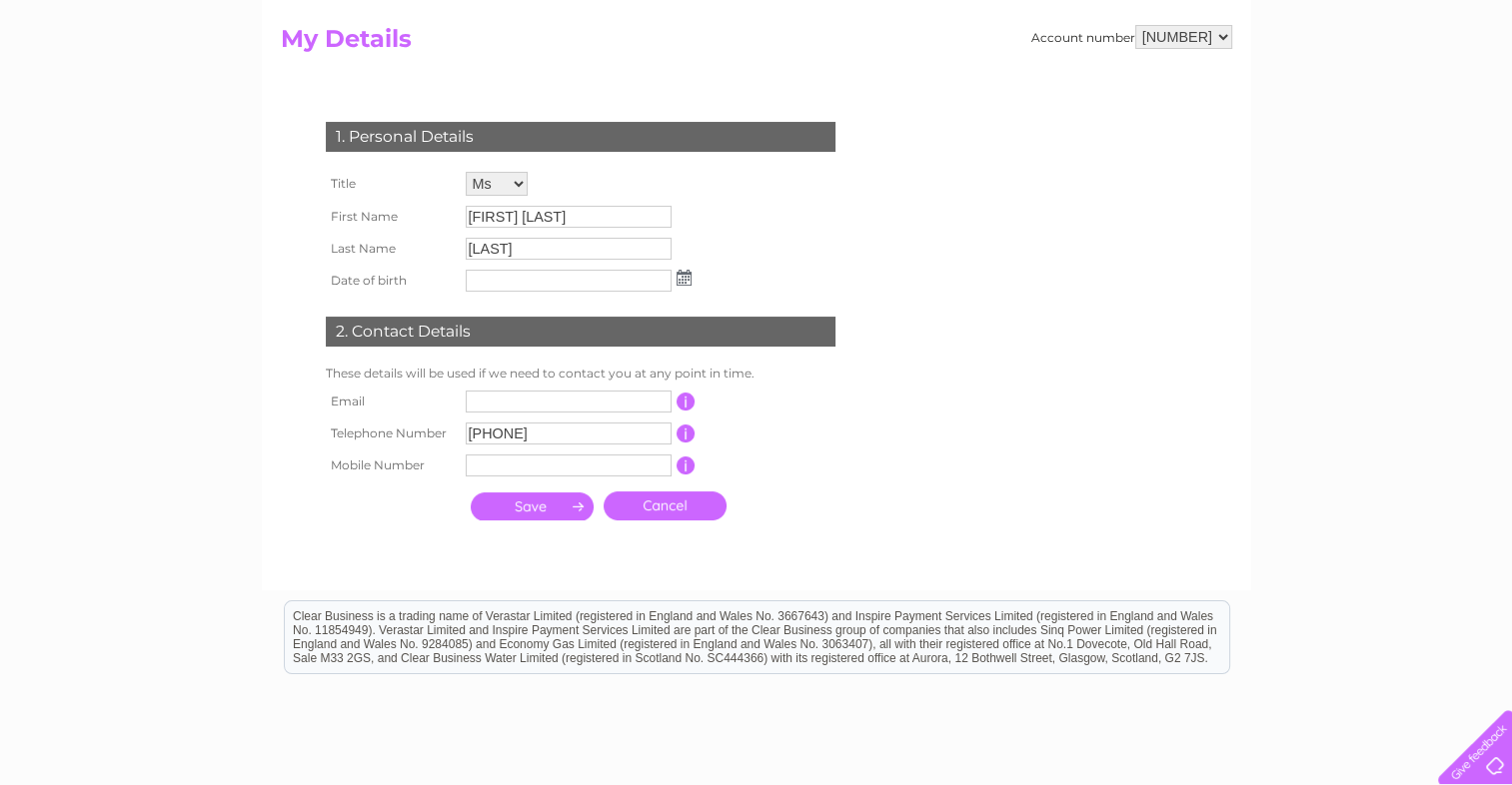 click on "[FIRST] [LAST]" at bounding box center [569, 217] 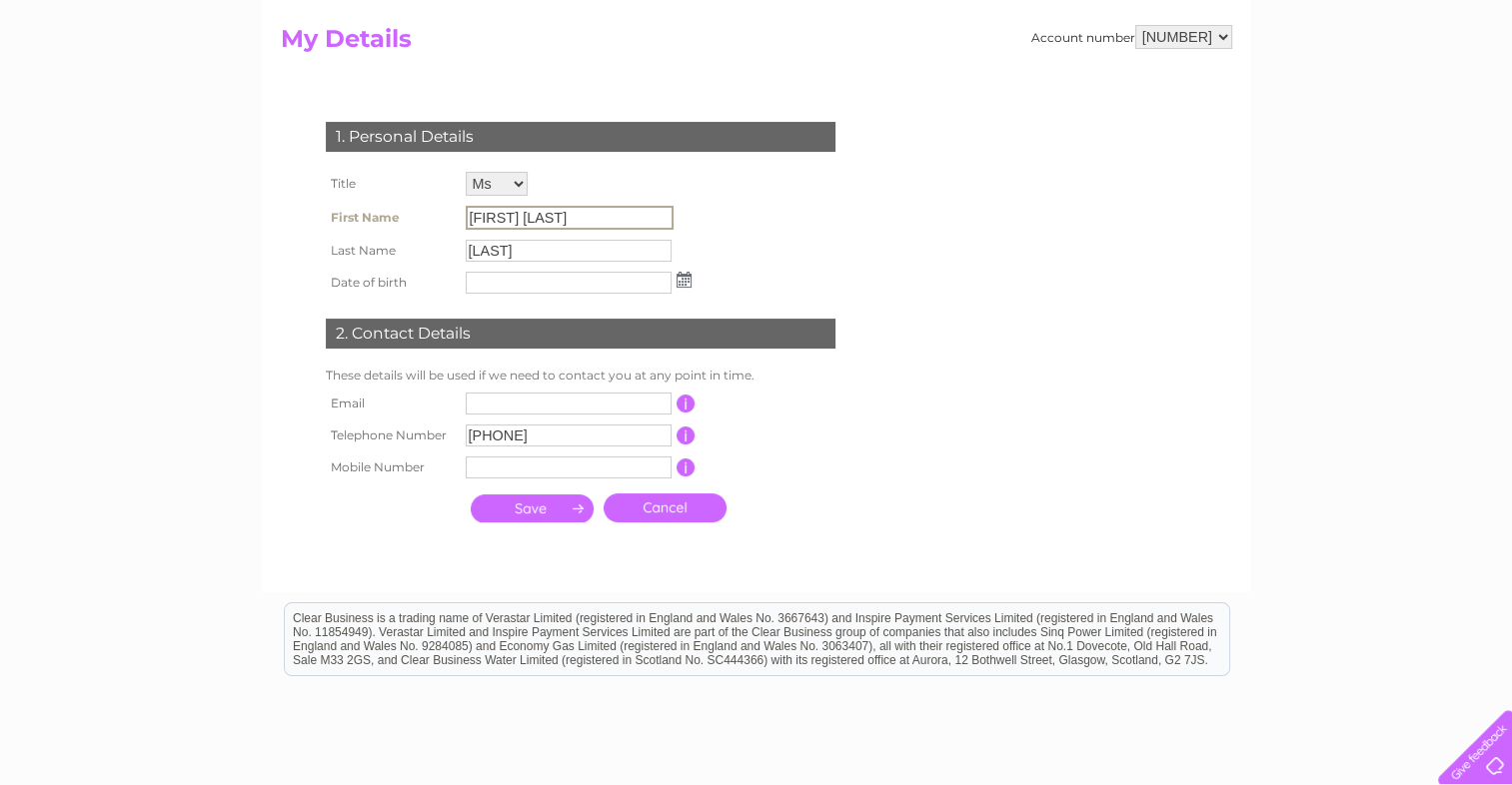 click on "[FIRST] [LAST]" at bounding box center (570, 218) 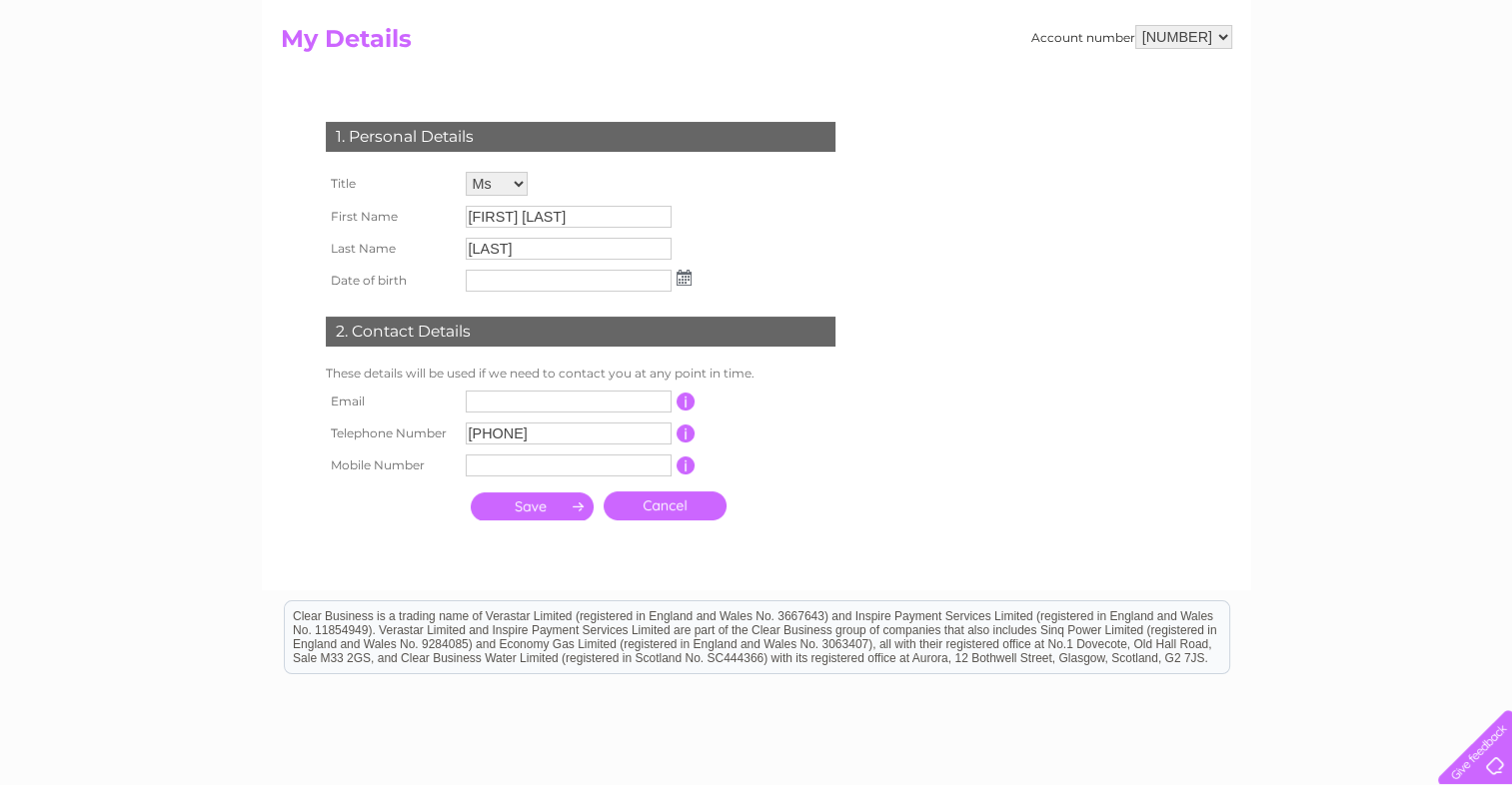 click on "My Clear Business
Login Details
My Details
My Preferences
Link Account
My Account
Bills and Payments   Direct Debit   Moving Premises" at bounding box center (756, 438) 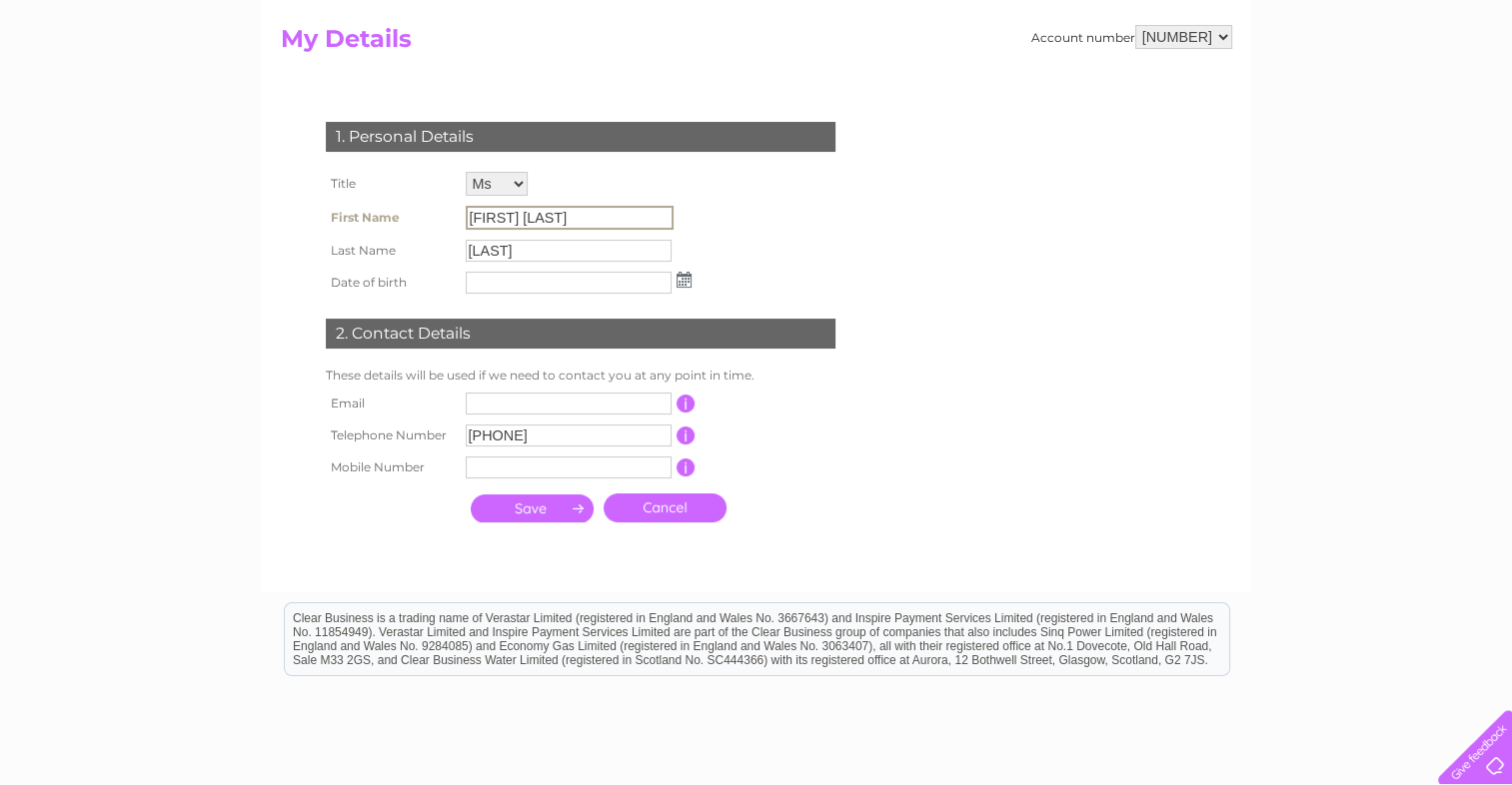click on "Marie Caroline" at bounding box center [570, 218] 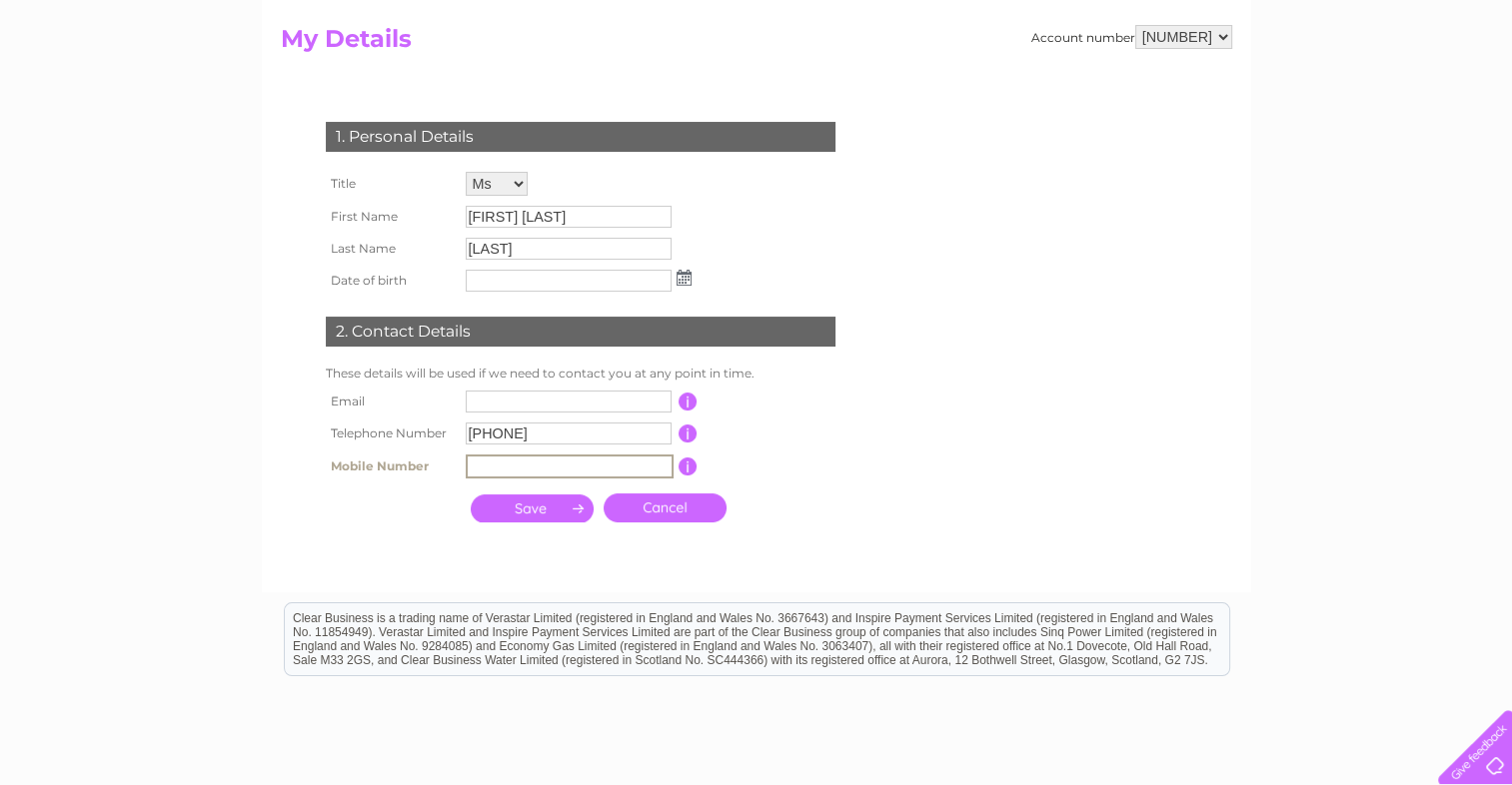 click at bounding box center (570, 466) 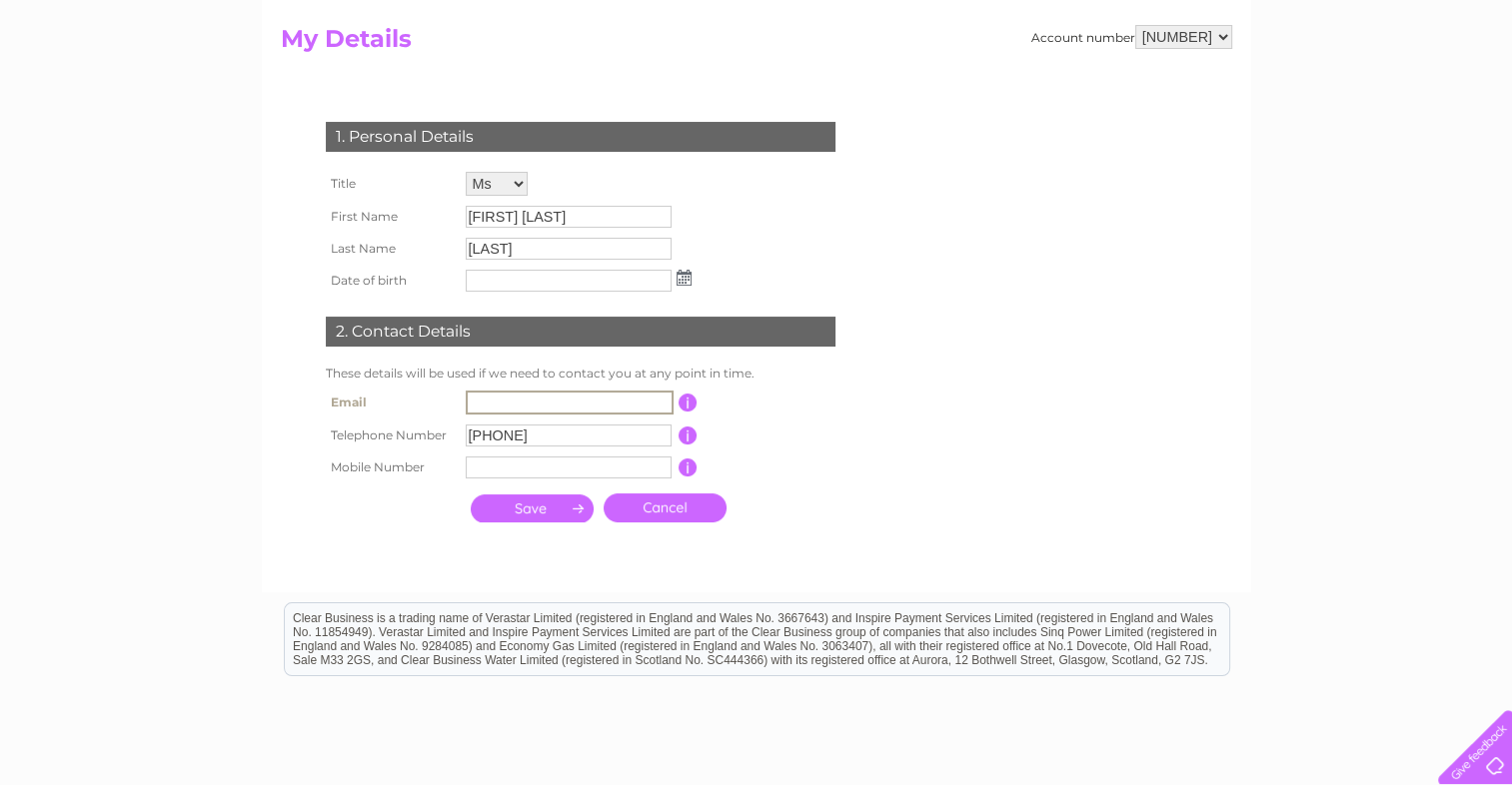 click at bounding box center [570, 402] 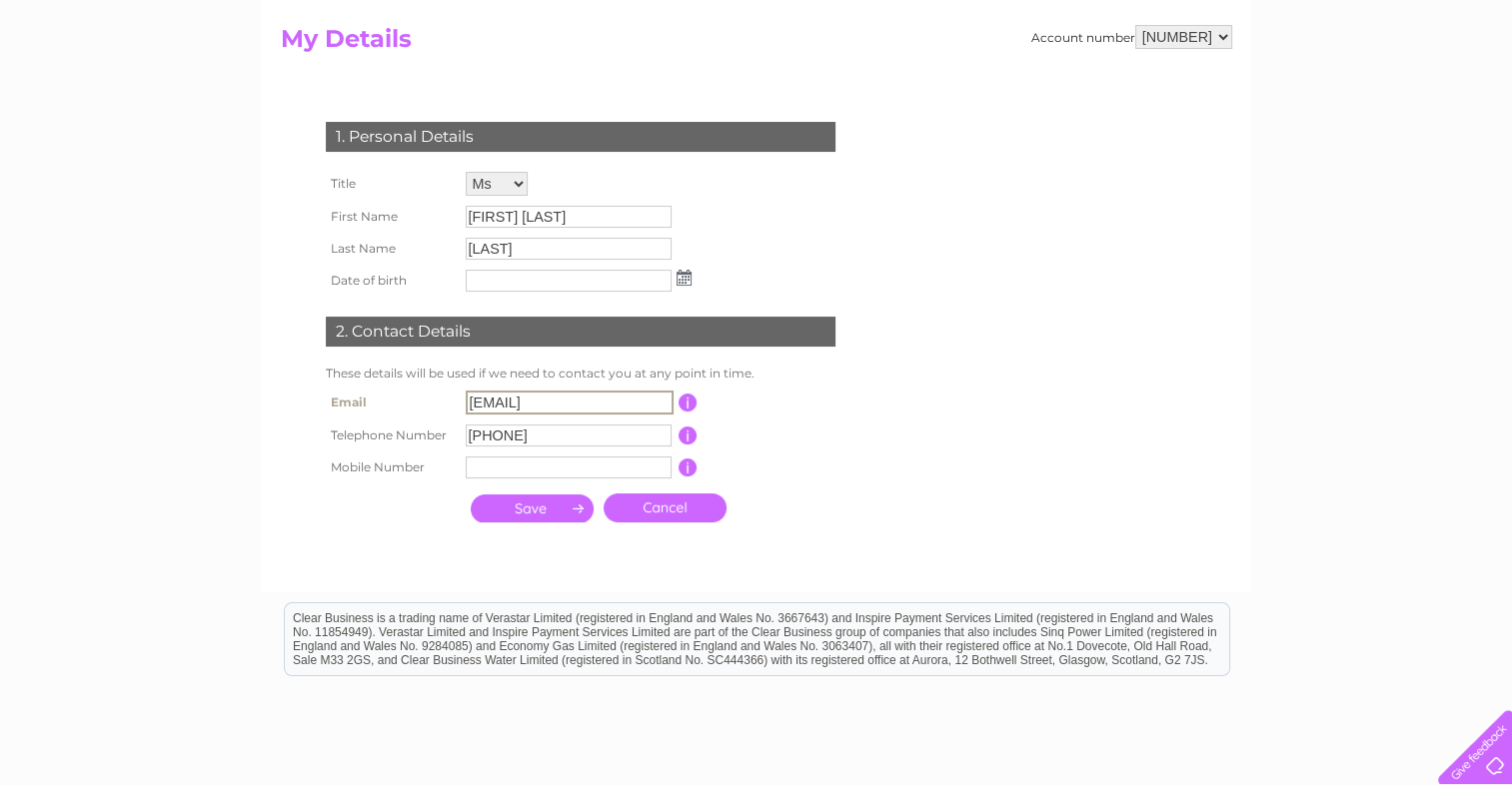 click at bounding box center [532, 508] 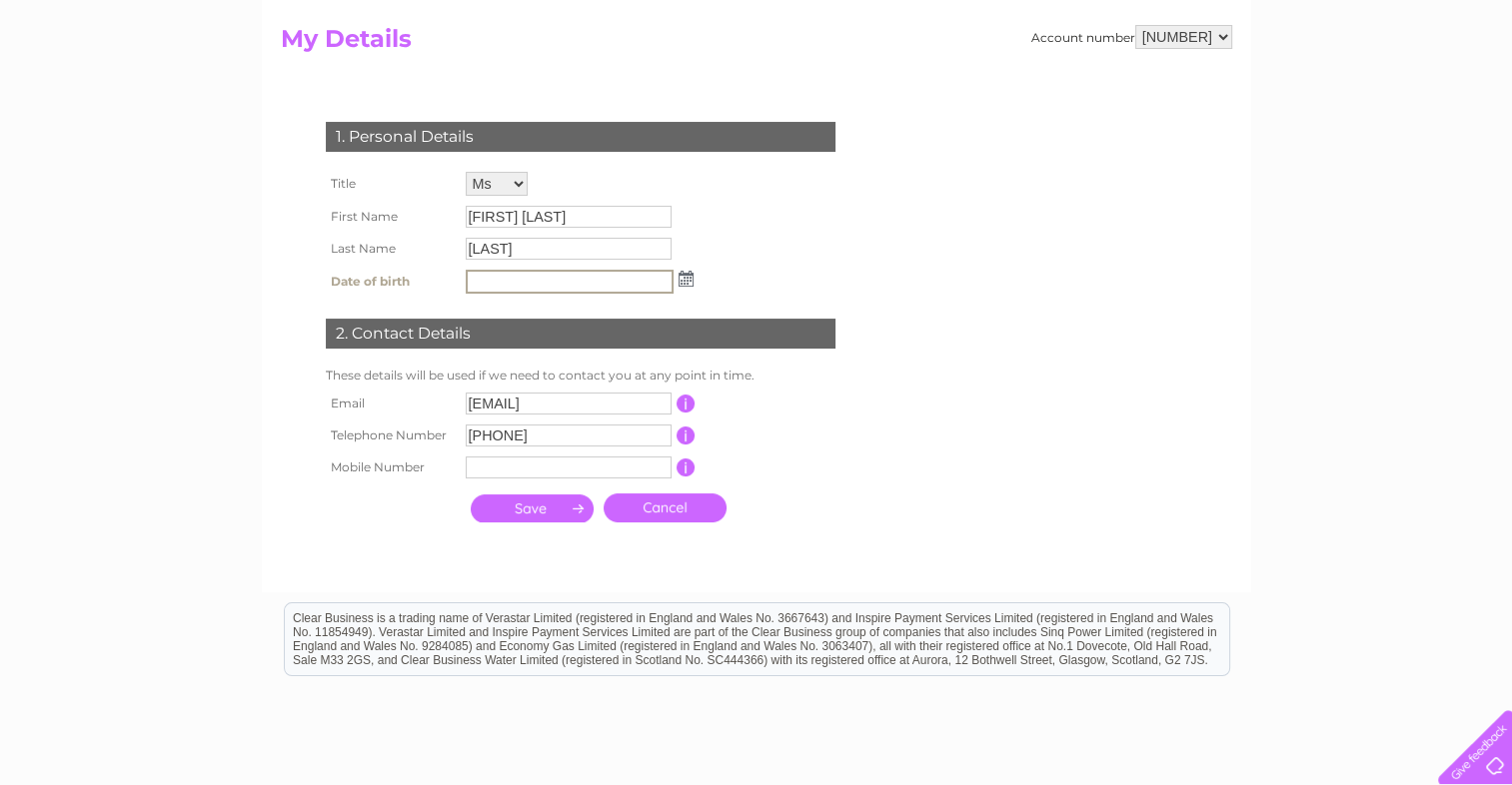 click on "My Clear Business
Login Details
My Details
My Preferences
Link Account
My Account
Bills and Payments   Direct Debit   Moving Premises" at bounding box center (756, 439) 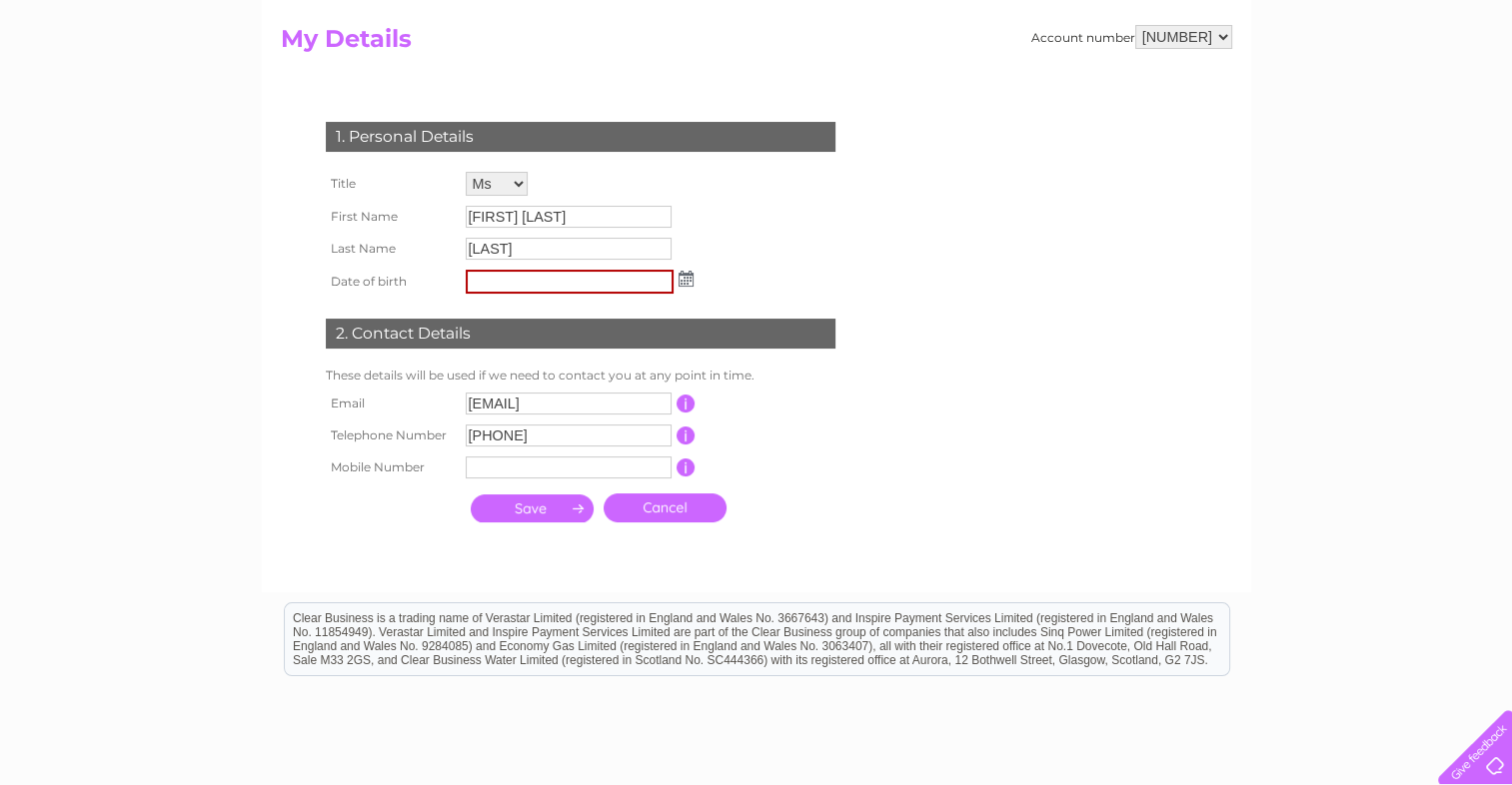 click on "Marie Caroline" at bounding box center [569, 217] 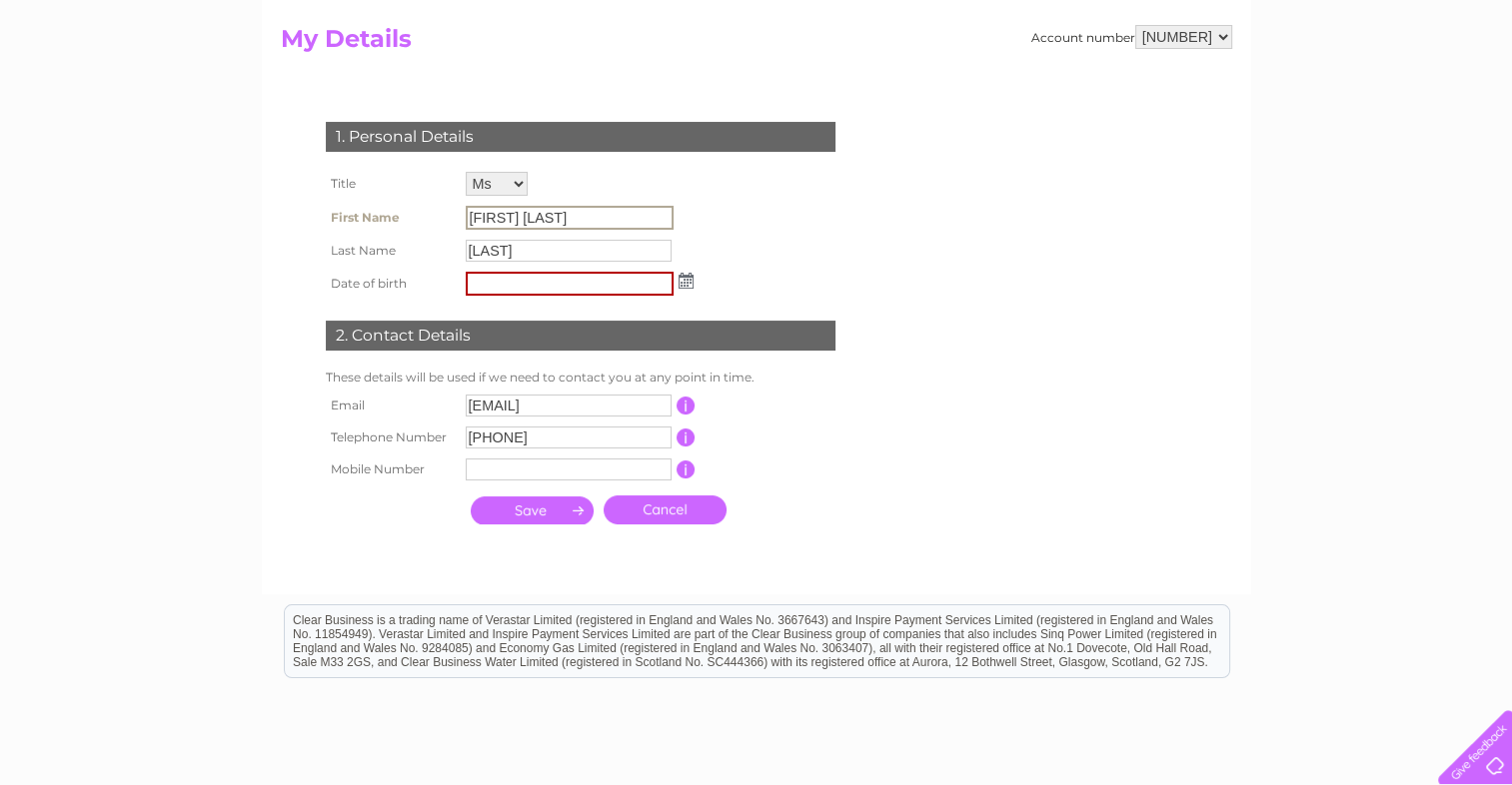 click on "Marie Caroline" at bounding box center [570, 218] 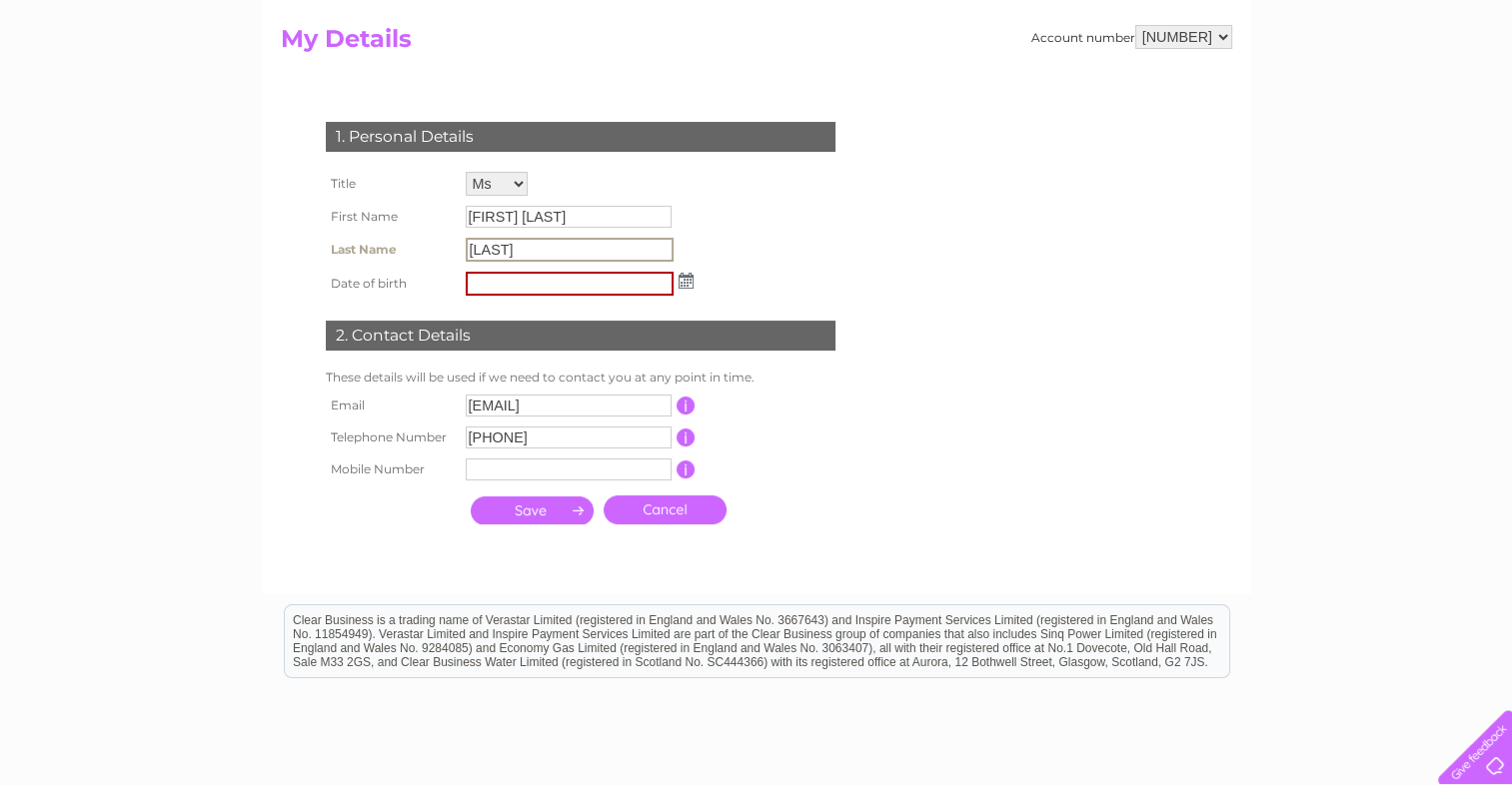 click on "1. Personal Details
Title
Mr
Mrs
Ms
Miss
Dr
Rev
Prof
Other
First Name
Marie Caroline
Last Name
JOHNSTONE
Date of birth" at bounding box center (585, 318) 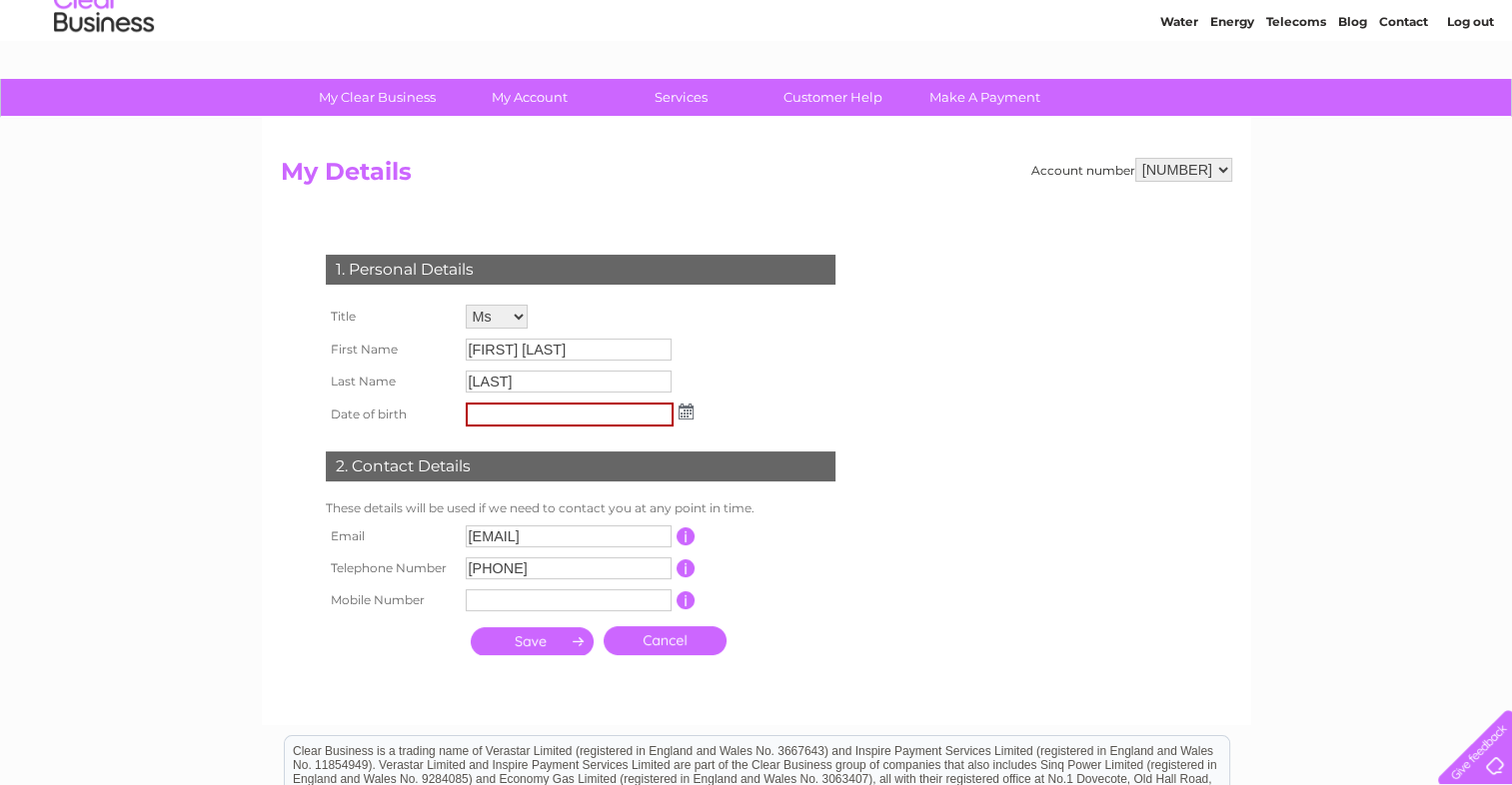 scroll, scrollTop: 0, scrollLeft: 0, axis: both 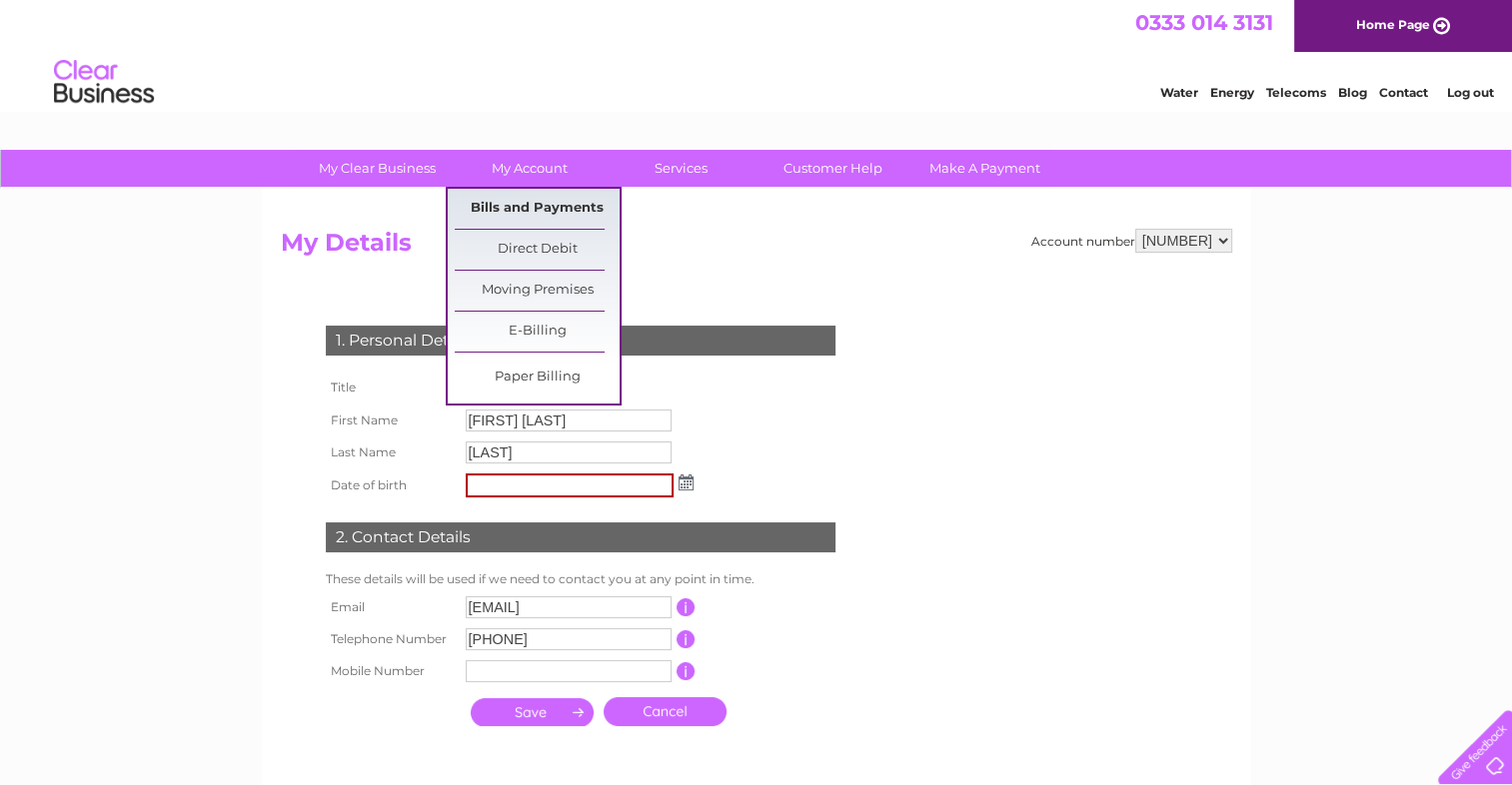 click on "Bills and Payments" at bounding box center [537, 209] 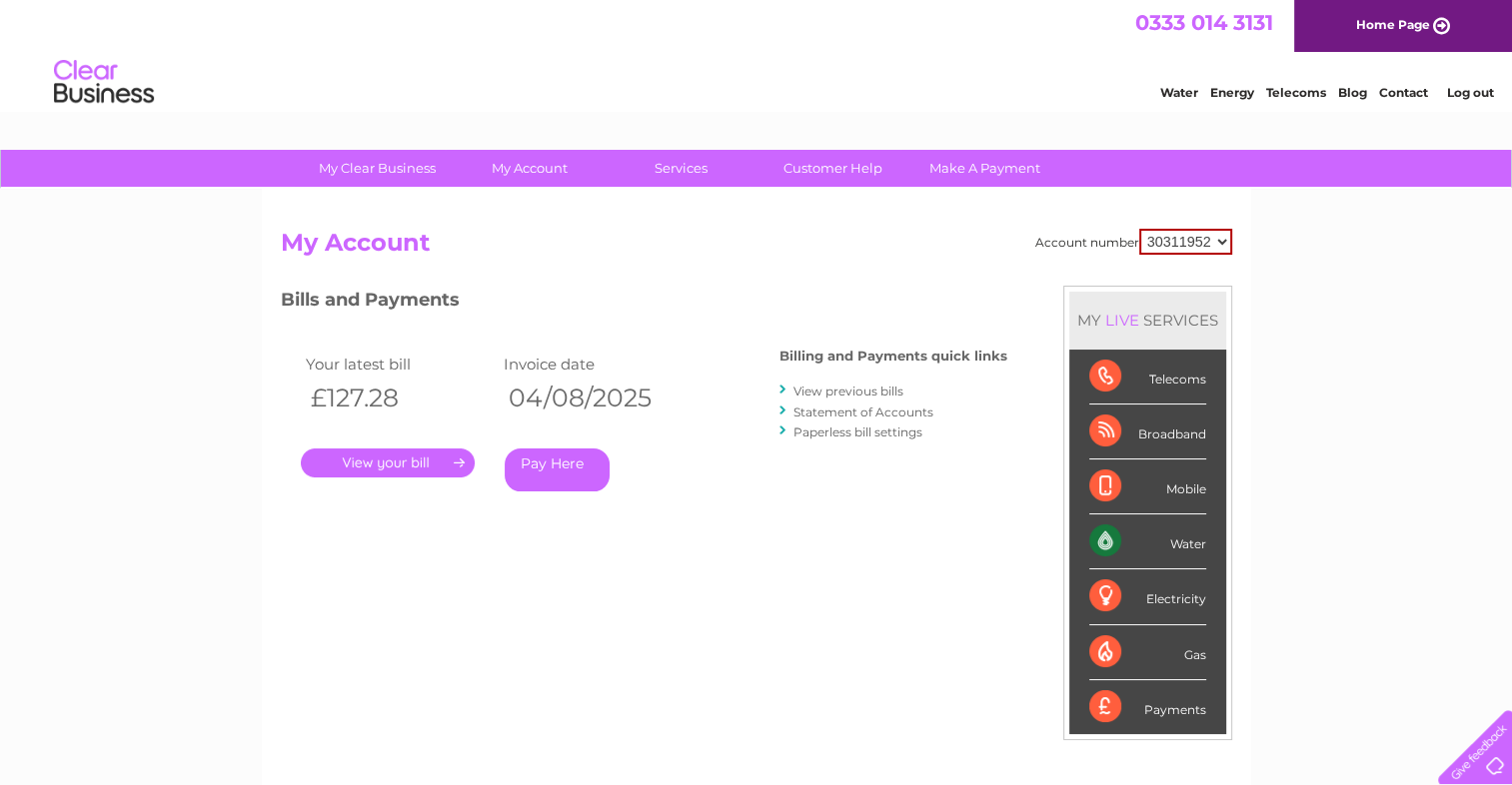 scroll, scrollTop: 0, scrollLeft: 0, axis: both 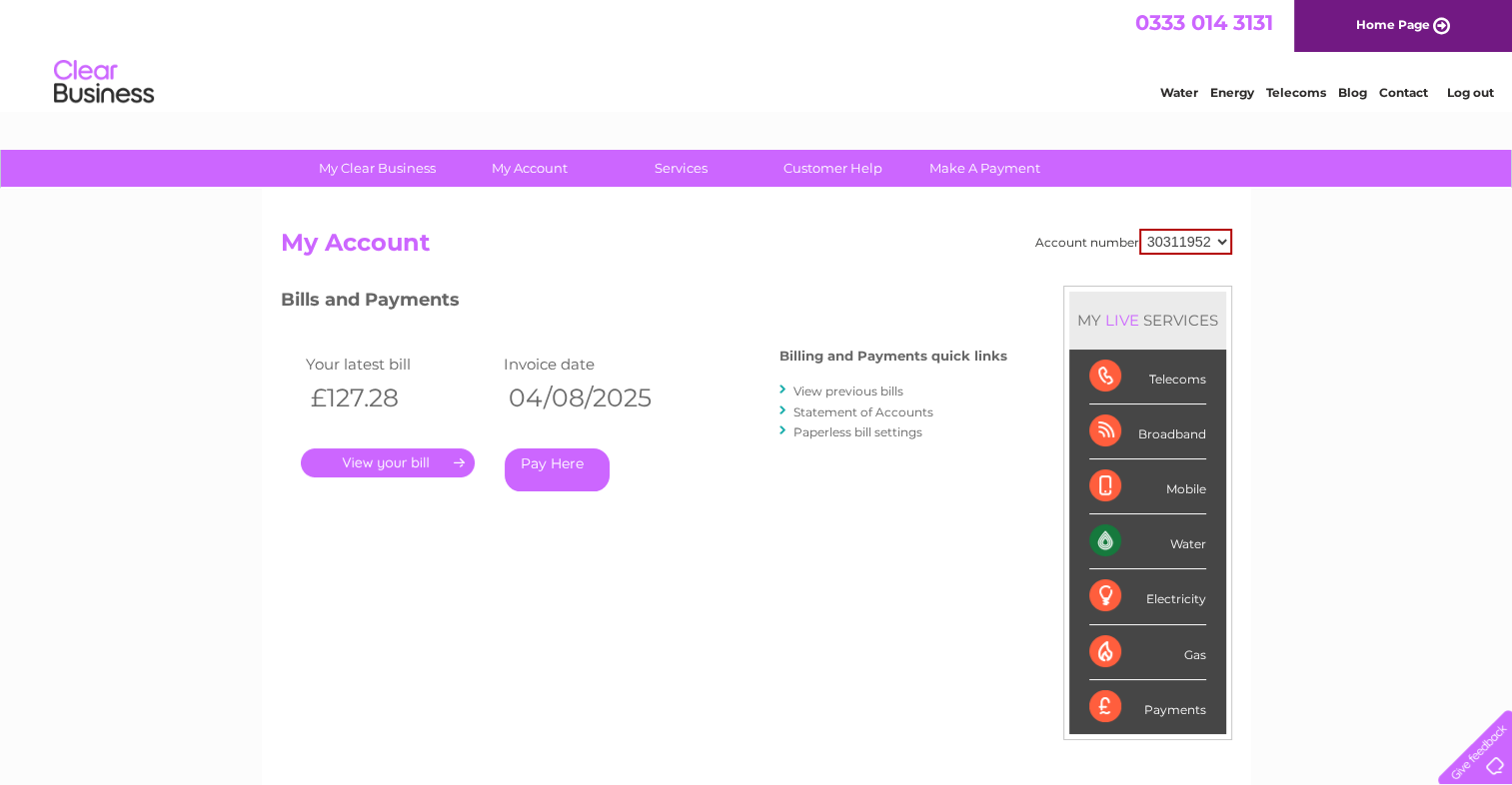click on "." at bounding box center (388, 462) 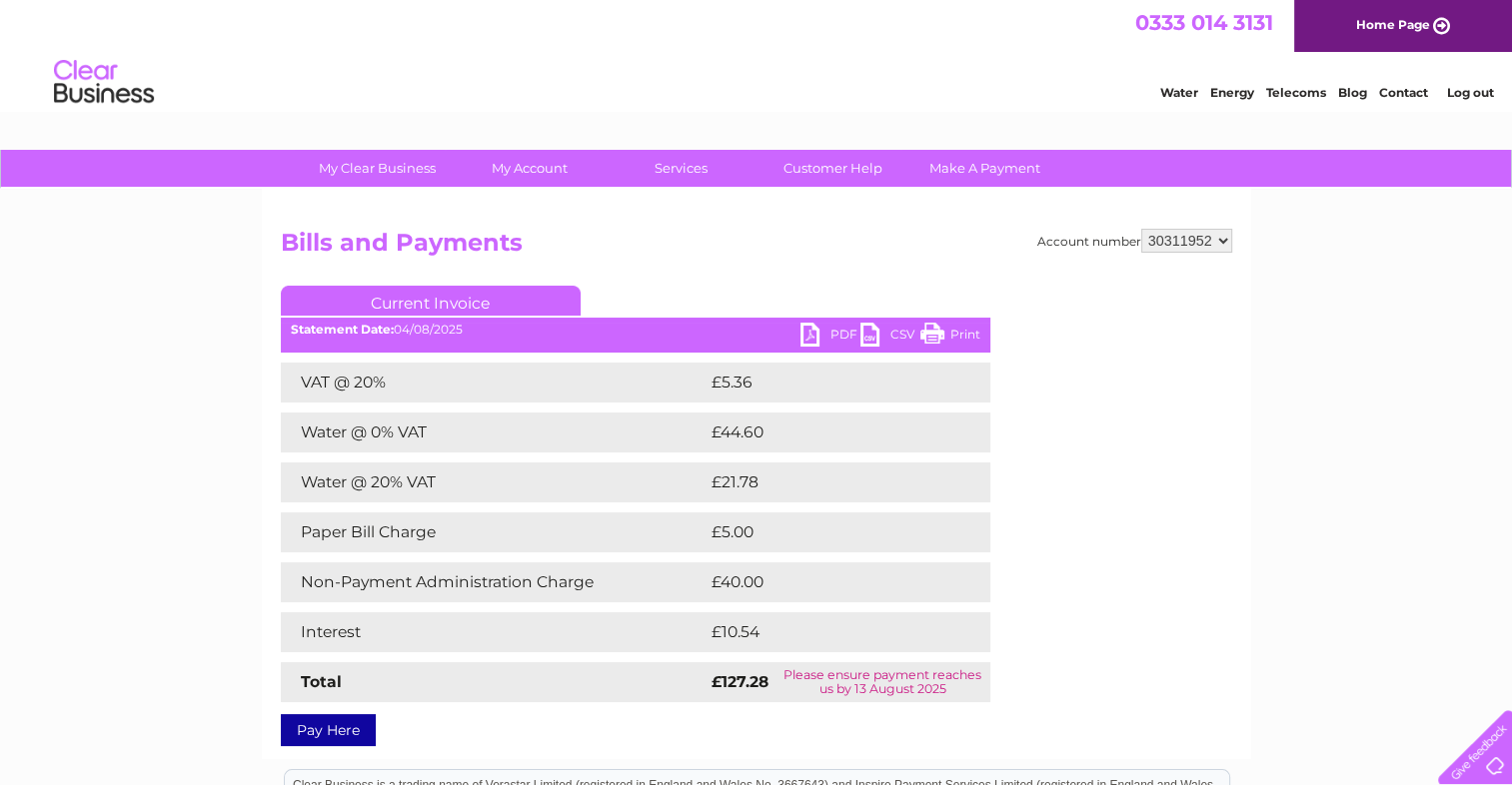 scroll, scrollTop: 0, scrollLeft: 0, axis: both 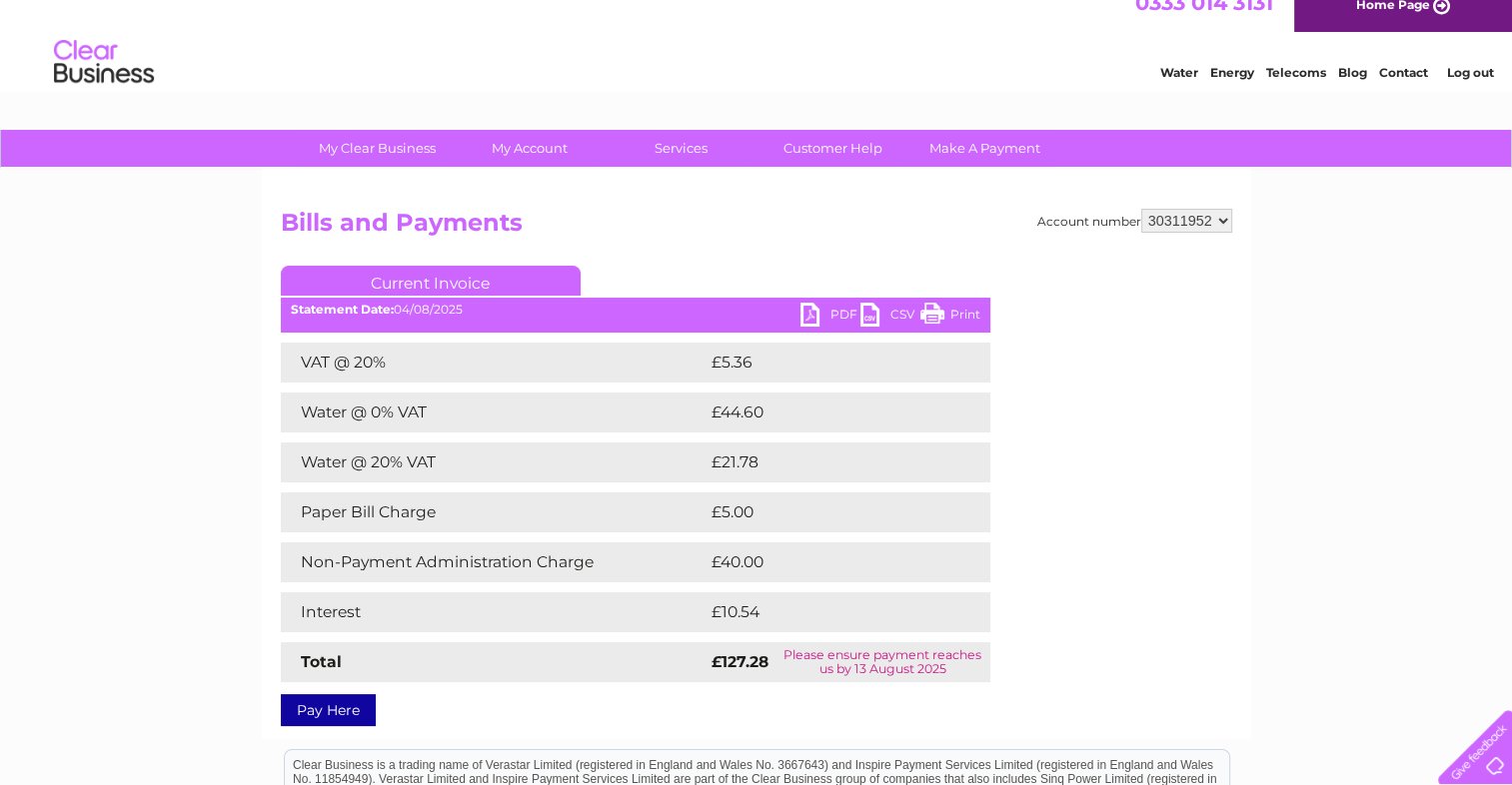 click on "PDF" at bounding box center (830, 317) 